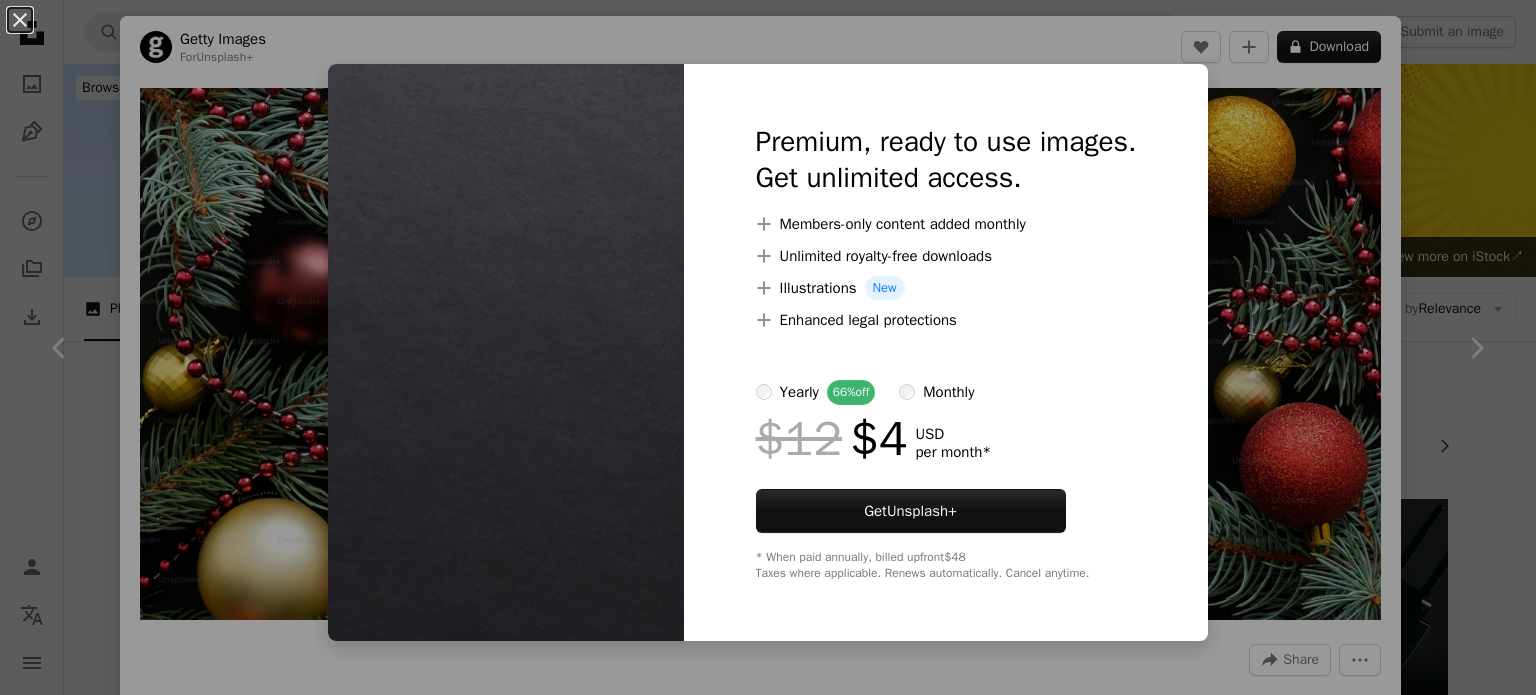 scroll, scrollTop: 400, scrollLeft: 0, axis: vertical 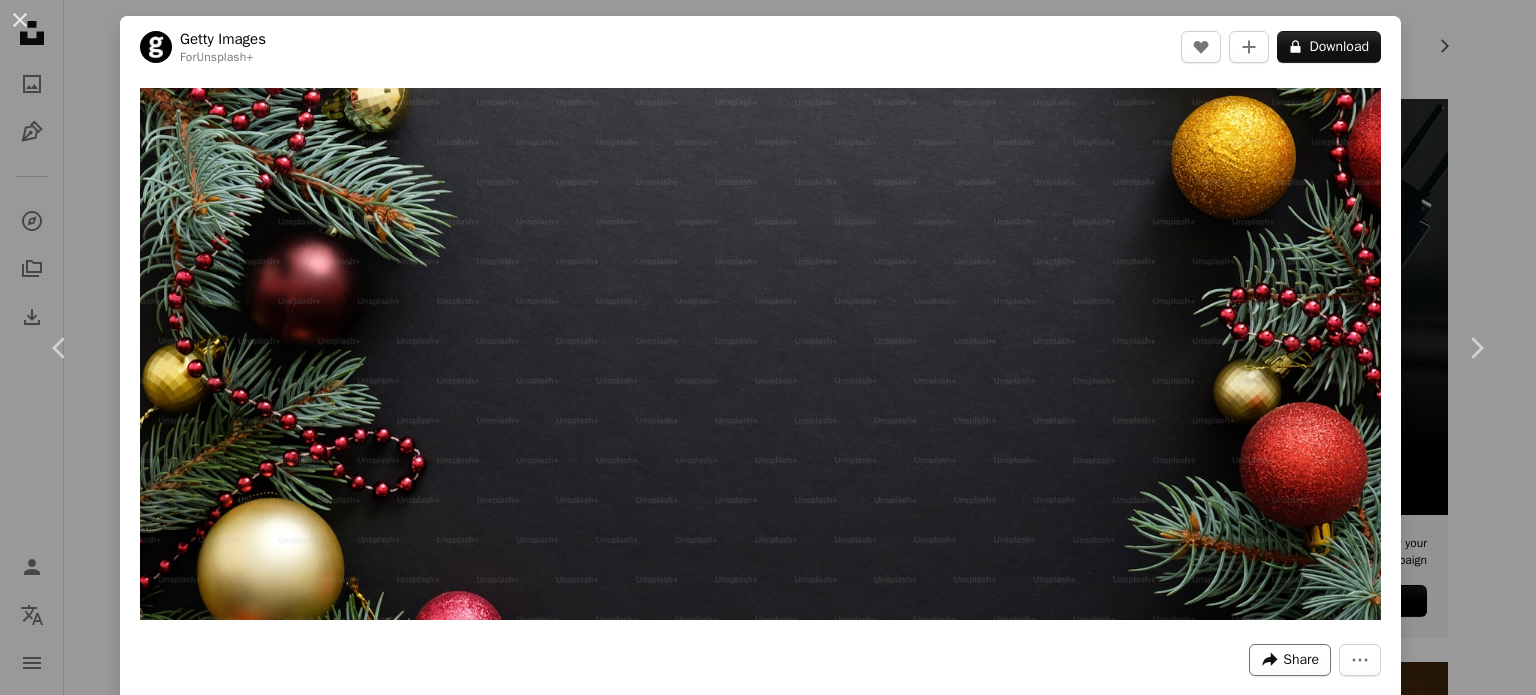 click on "Share" at bounding box center (1301, 660) 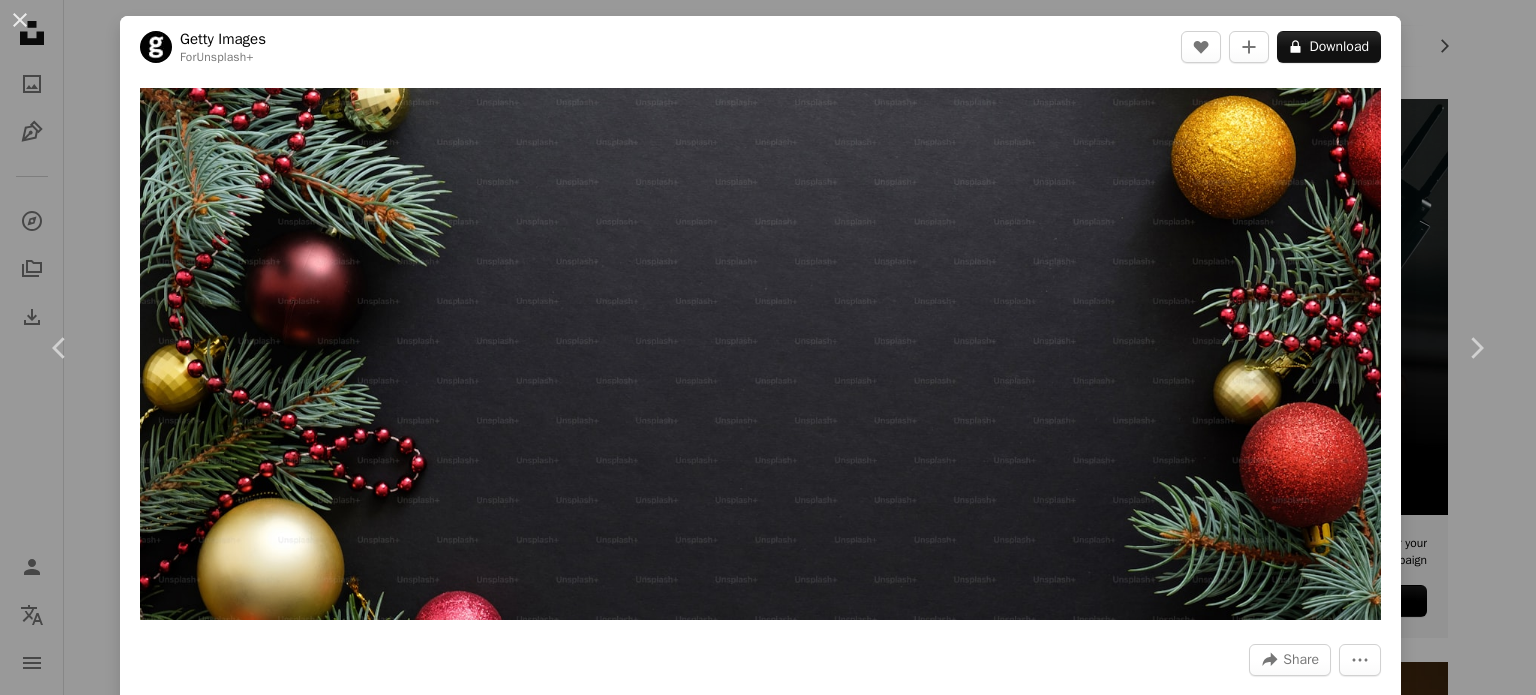 click on "[FIRST] [LAST] For  Unsplash+ A lock Download Plus sign for Unsplash+ A heart A plus sign Getty Images For  Unsplash+ A lock Download Plus sign for Unsplash+ A heart A plus sign [FIRST] [LAST] For  Unsplash+ A lock Download Plus sign for Unsplash+ A heart A plus sign [FIRST] [LAST] For  Unsplash+ A lock Download For" at bounding box center [768, 347] 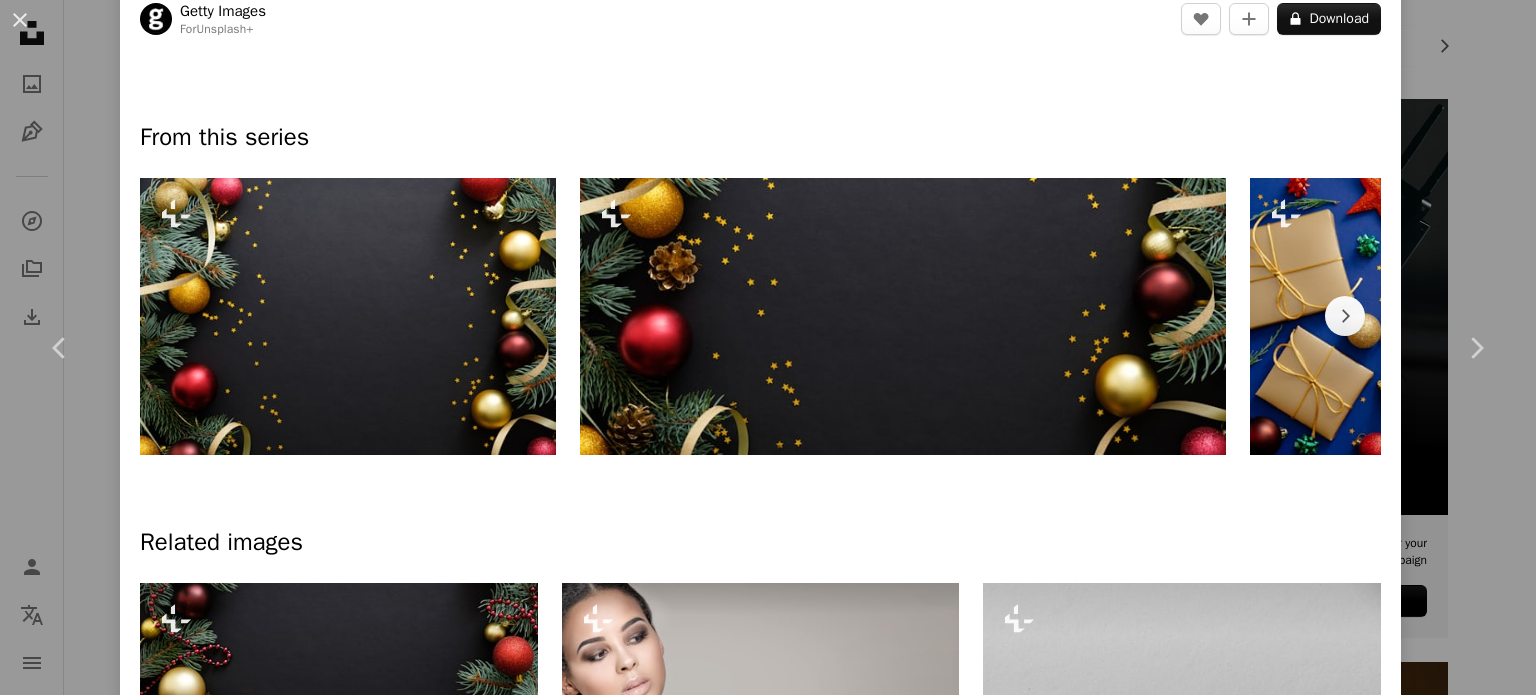 scroll, scrollTop: 1000, scrollLeft: 0, axis: vertical 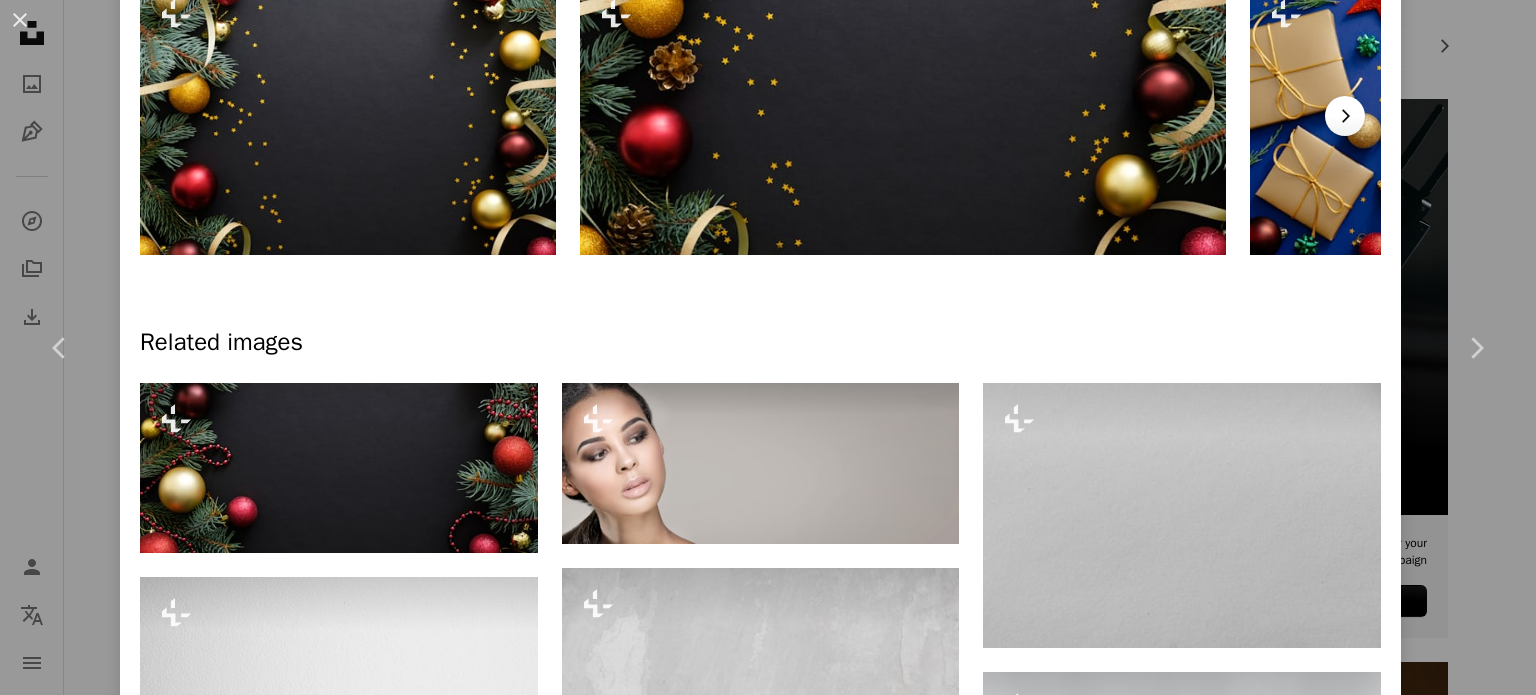 click on "Chevron right" at bounding box center (1345, 116) 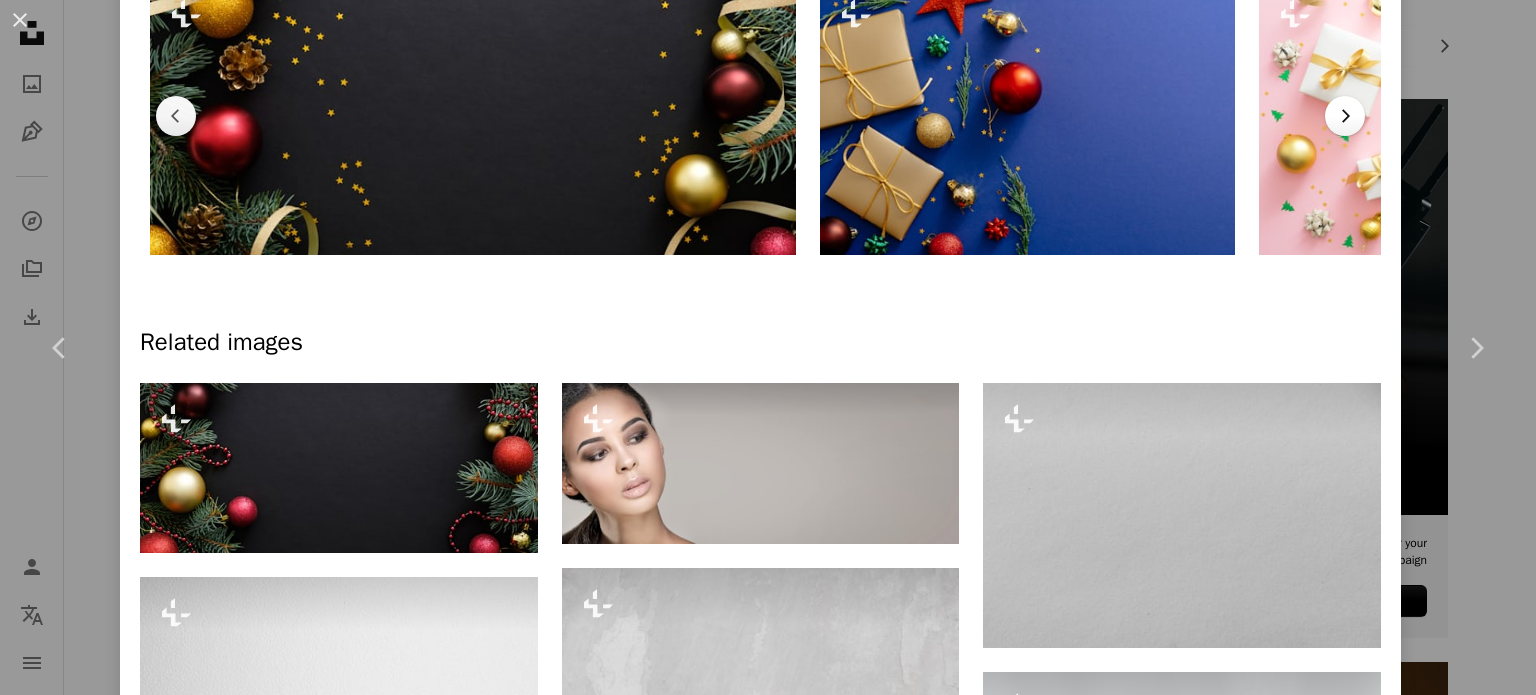 scroll, scrollTop: 0, scrollLeft: 439, axis: horizontal 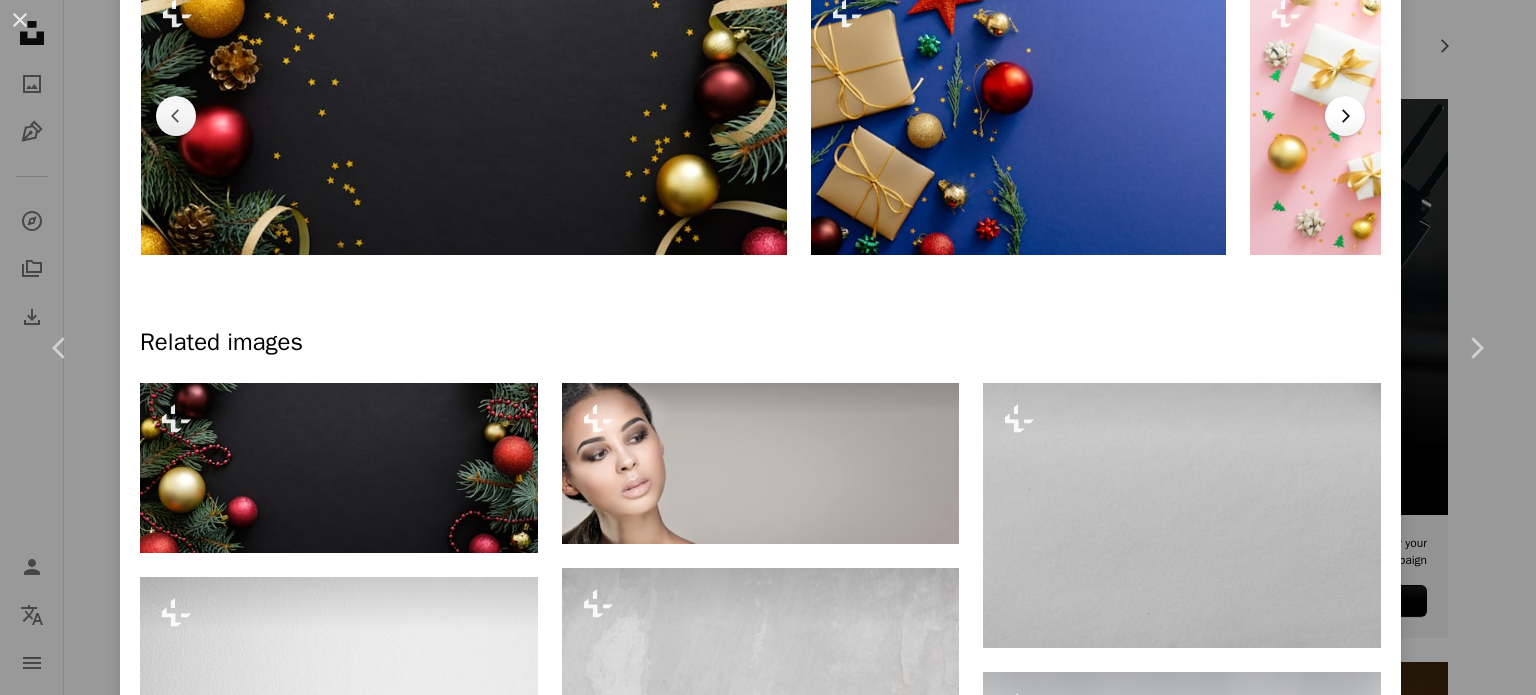 click on "Chevron right" at bounding box center [1345, 116] 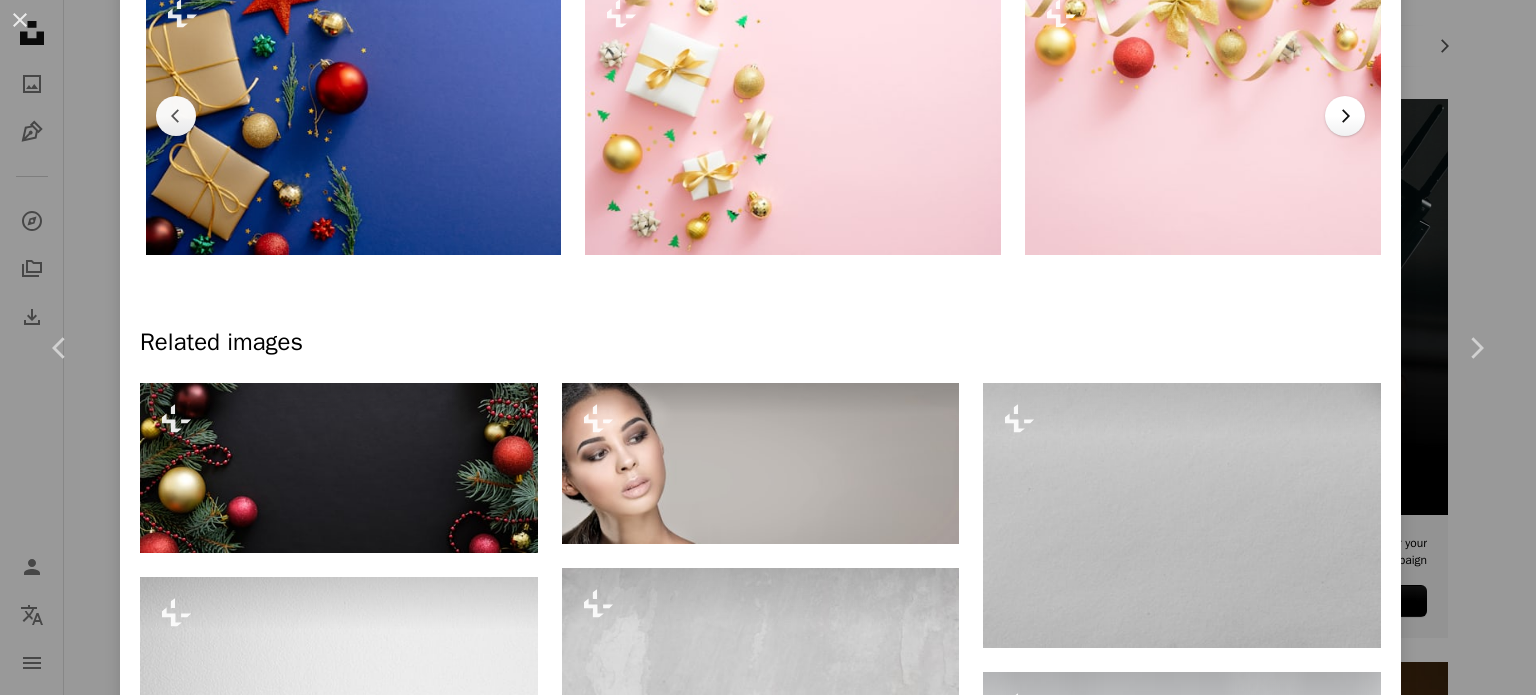 scroll, scrollTop: 0, scrollLeft: 1109, axis: horizontal 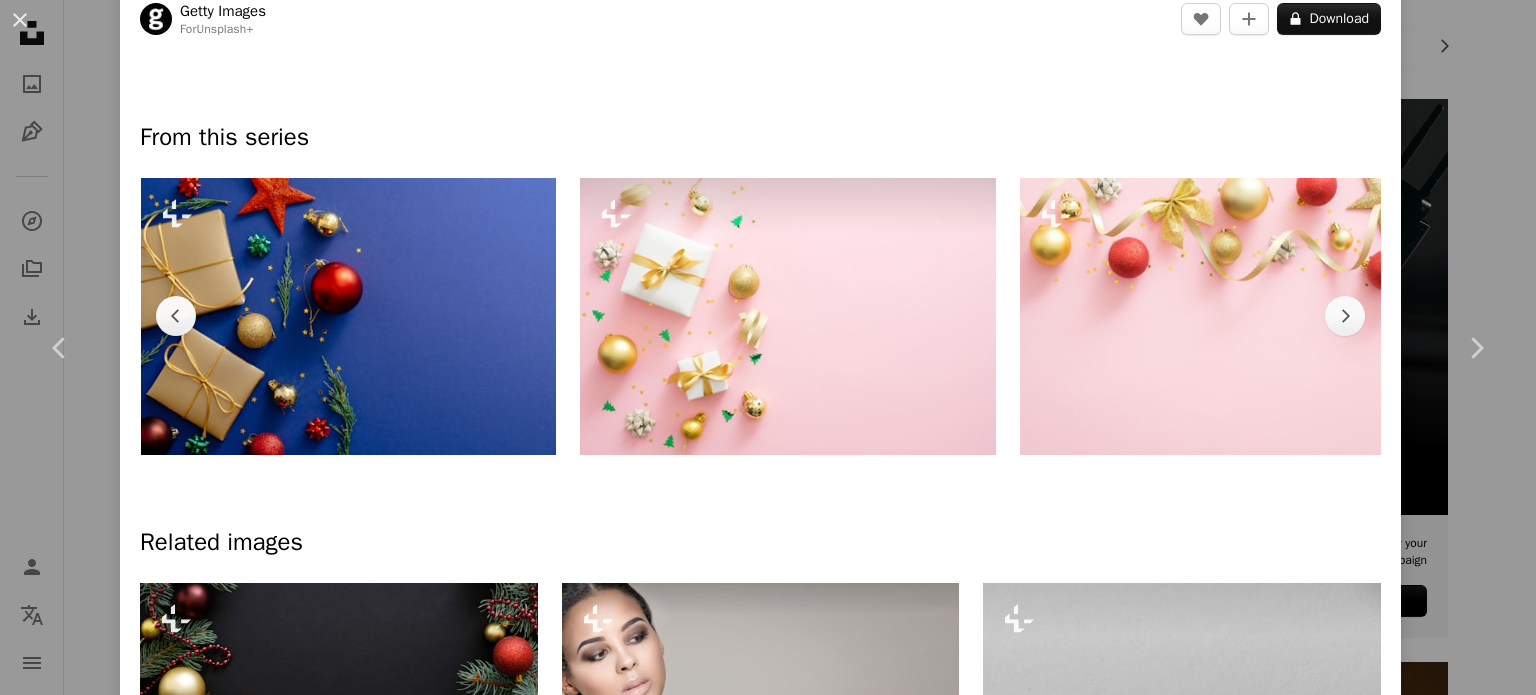 click at bounding box center [788, 316] 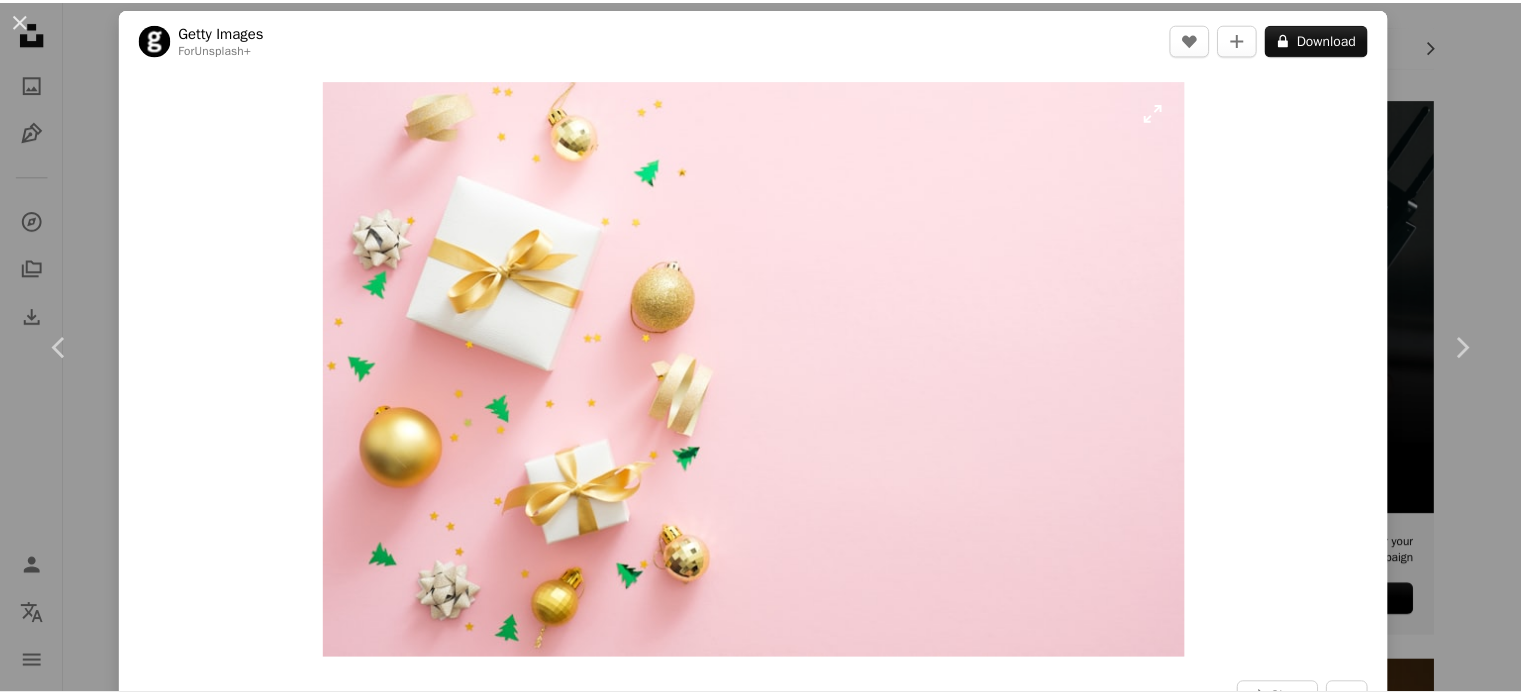 scroll, scrollTop: 0, scrollLeft: 0, axis: both 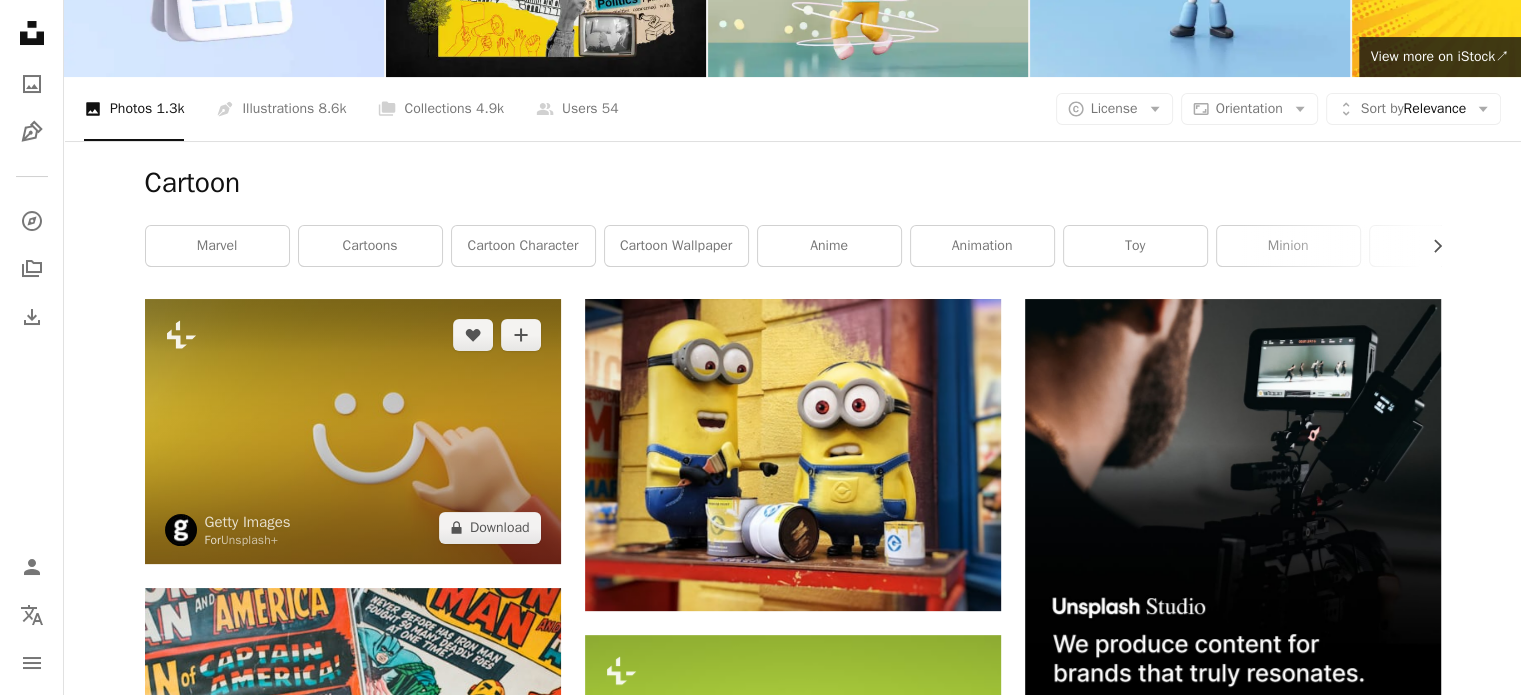 click at bounding box center (353, 431) 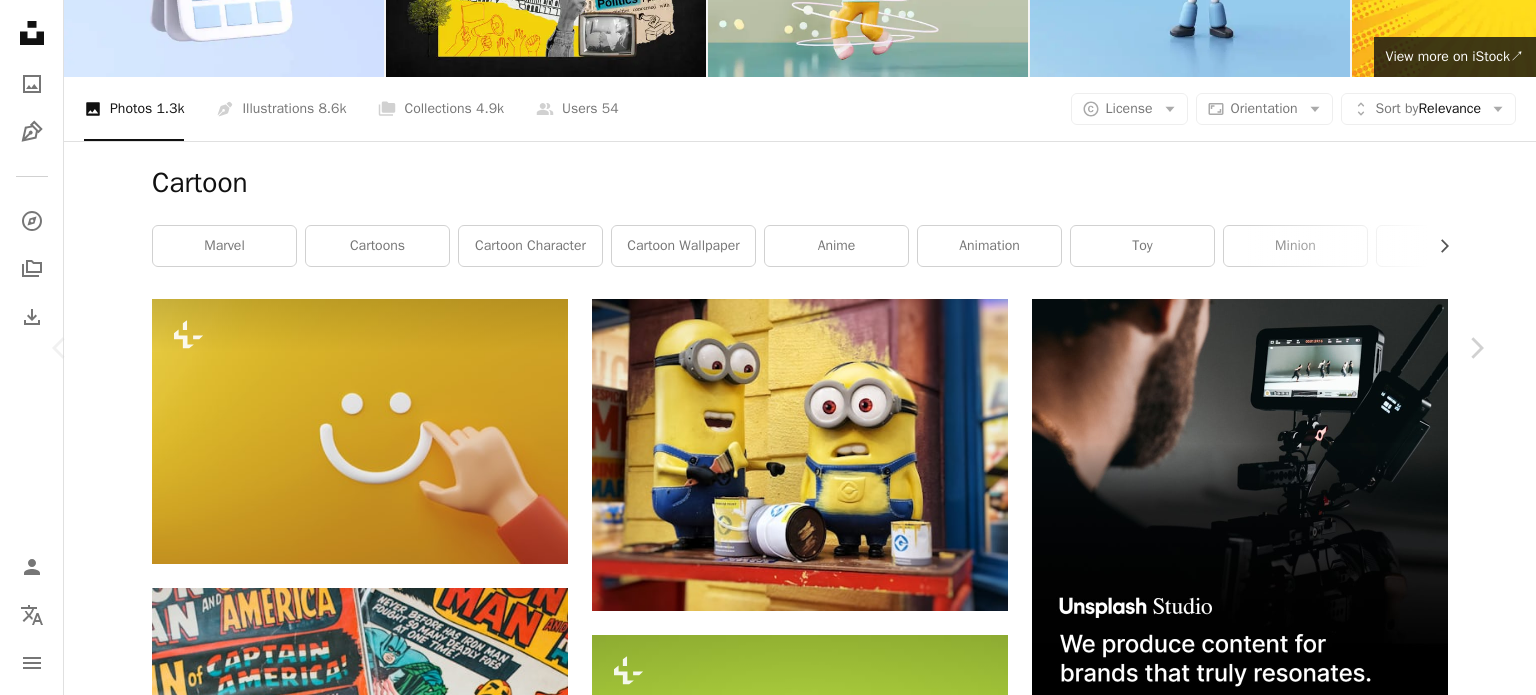 scroll, scrollTop: 4300, scrollLeft: 0, axis: vertical 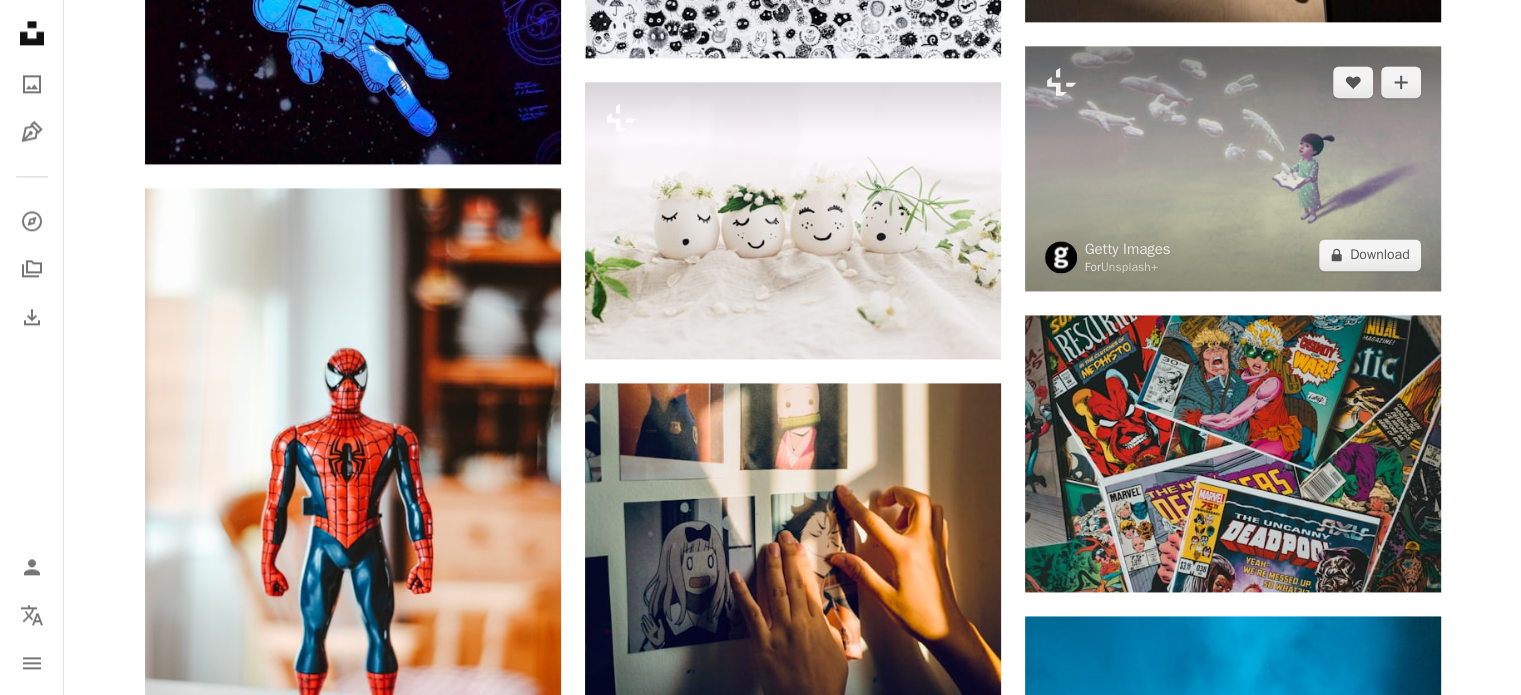 click at bounding box center [1233, 168] 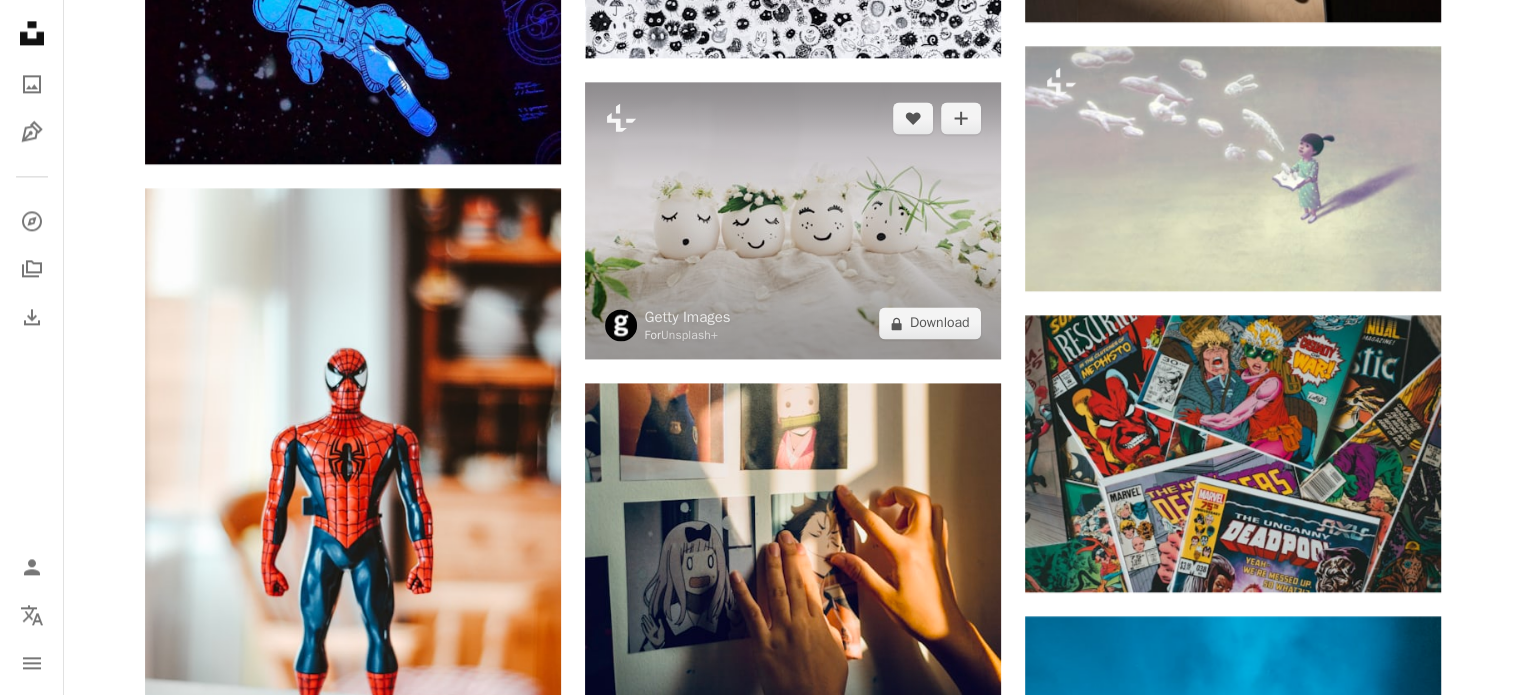 click at bounding box center (793, 220) 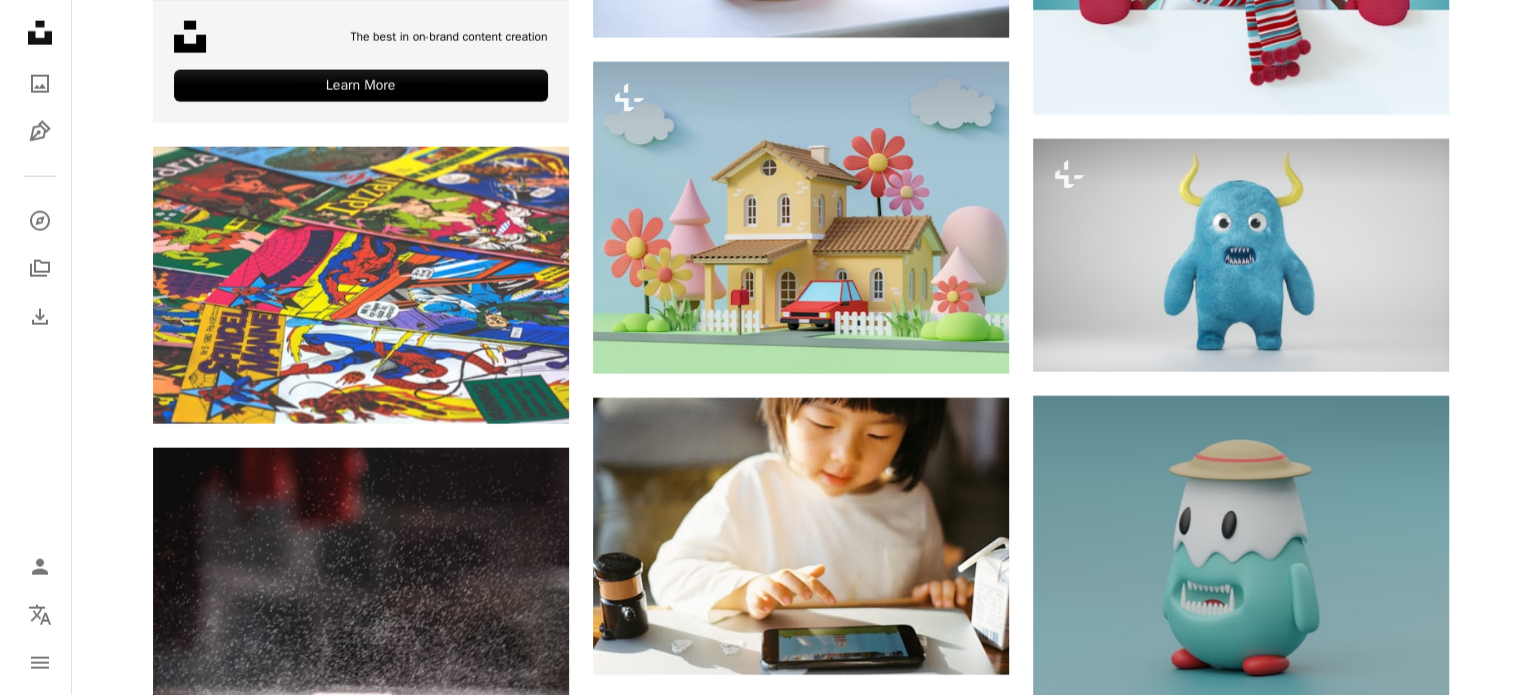 scroll, scrollTop: 4900, scrollLeft: 0, axis: vertical 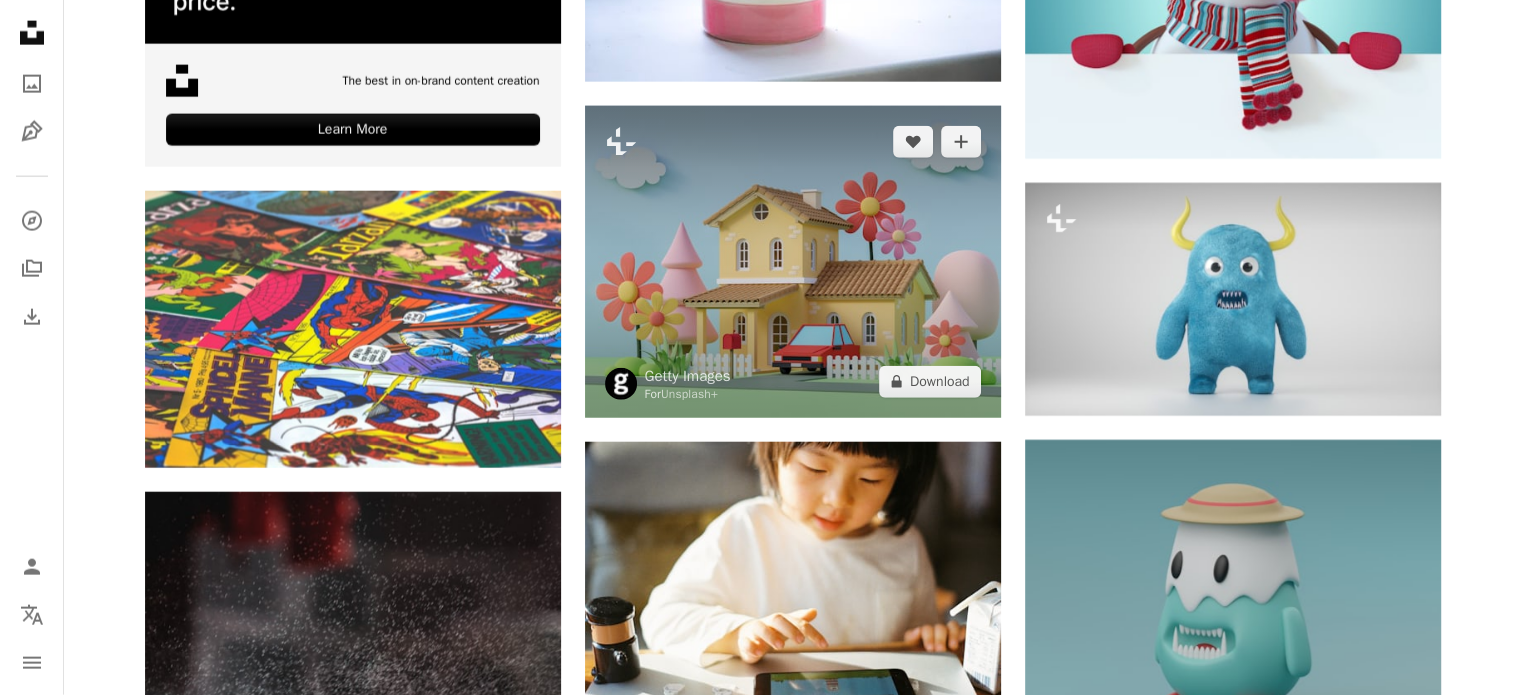 click at bounding box center (793, 262) 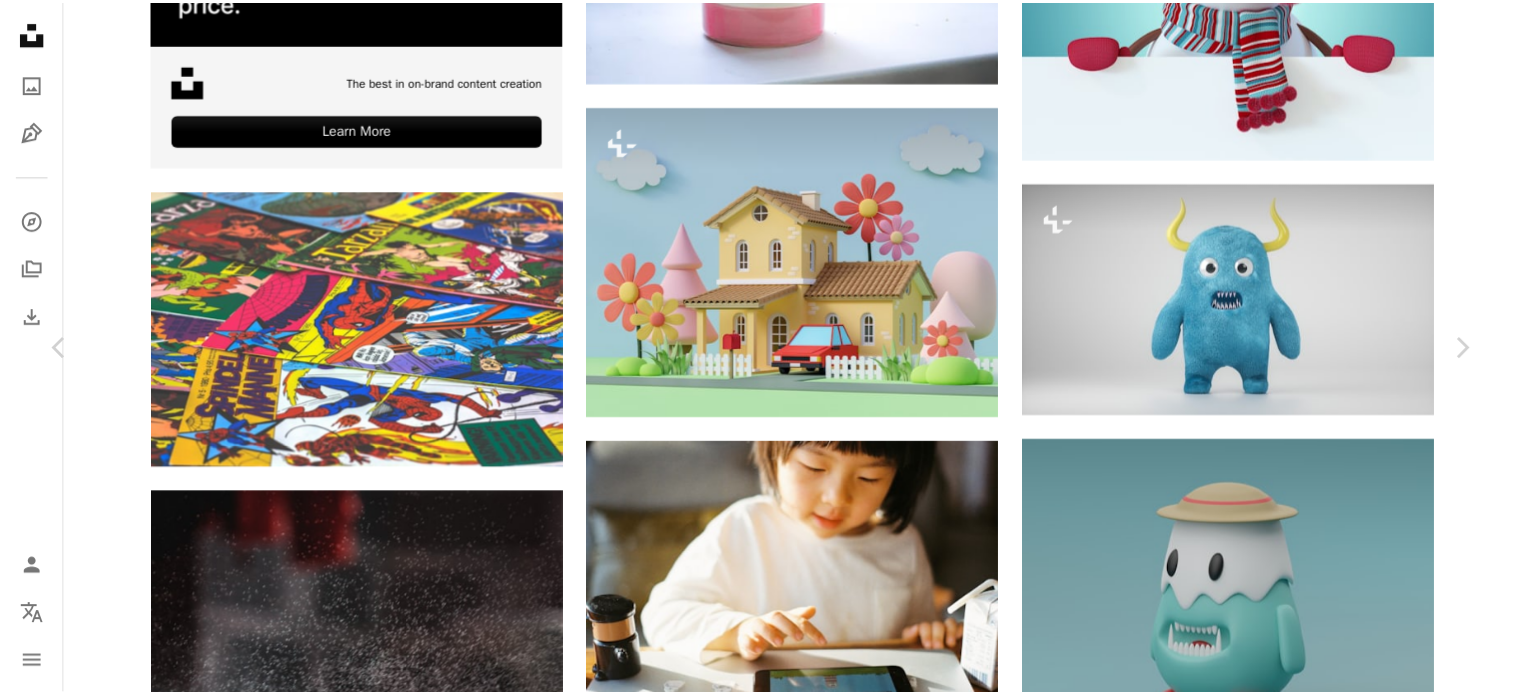 scroll, scrollTop: 1400, scrollLeft: 0, axis: vertical 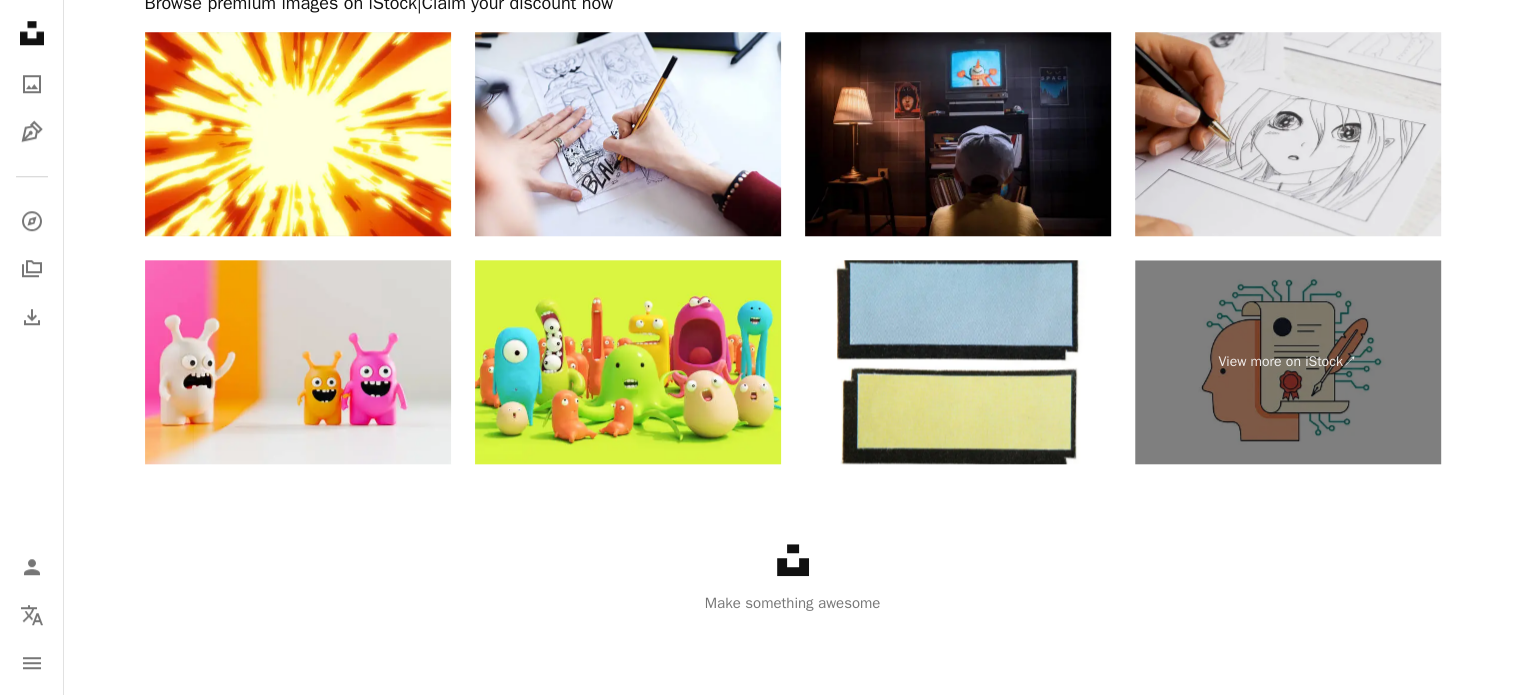 click at bounding box center (1288, 134) 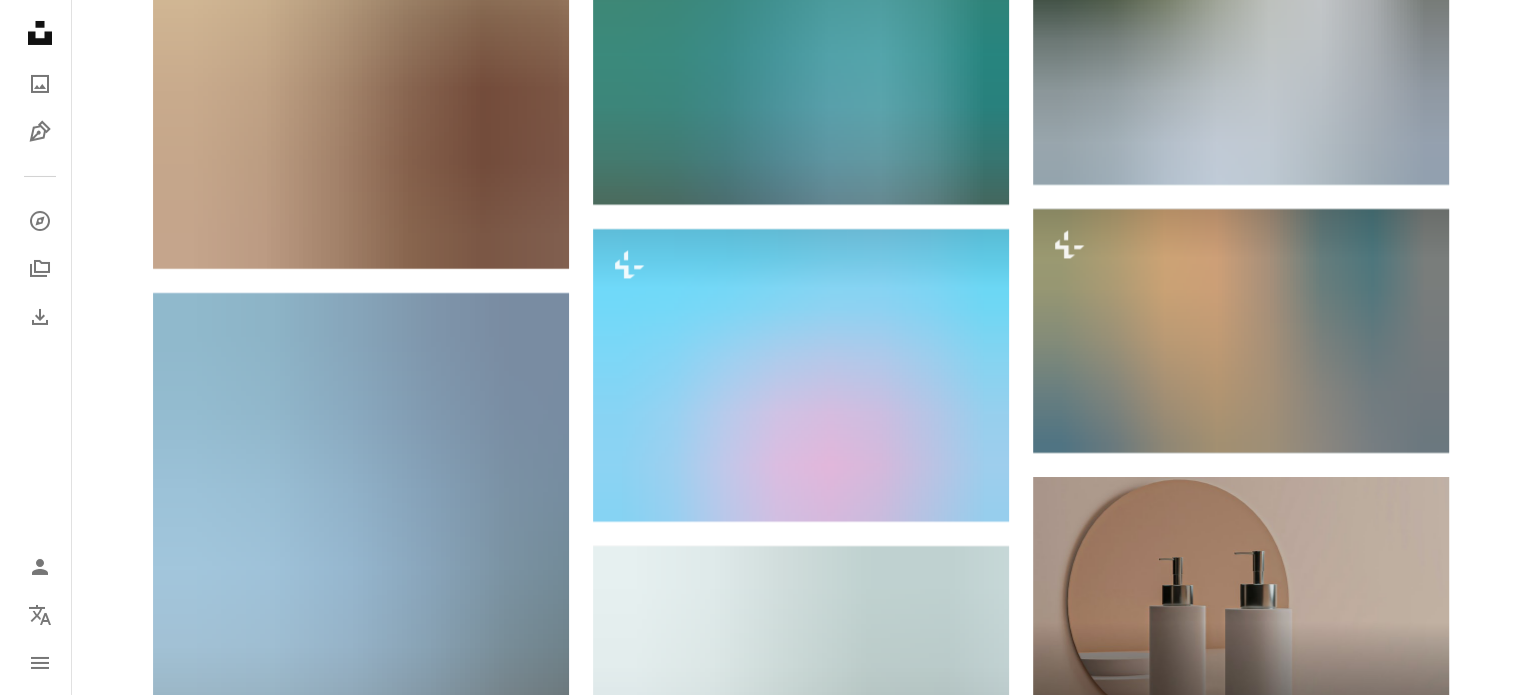 scroll, scrollTop: 7151, scrollLeft: 0, axis: vertical 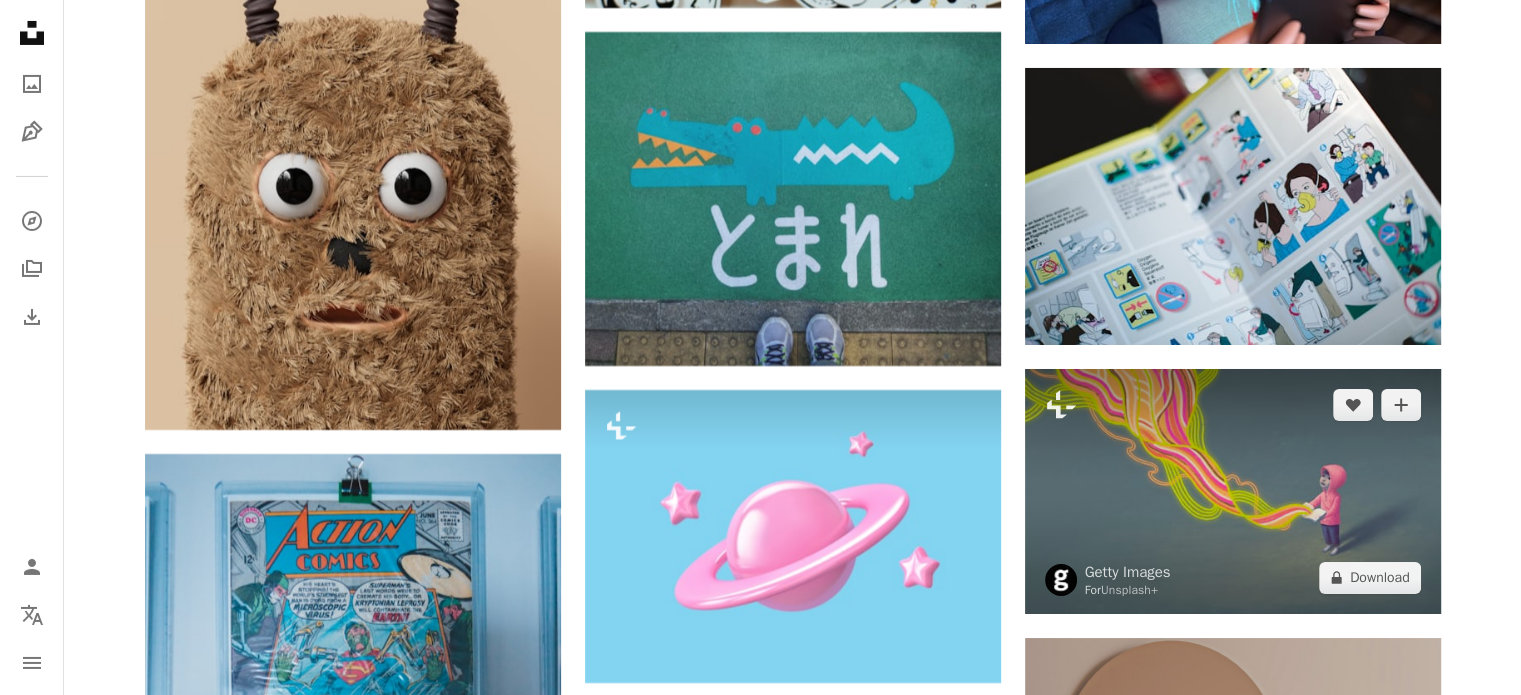 click at bounding box center (1233, 491) 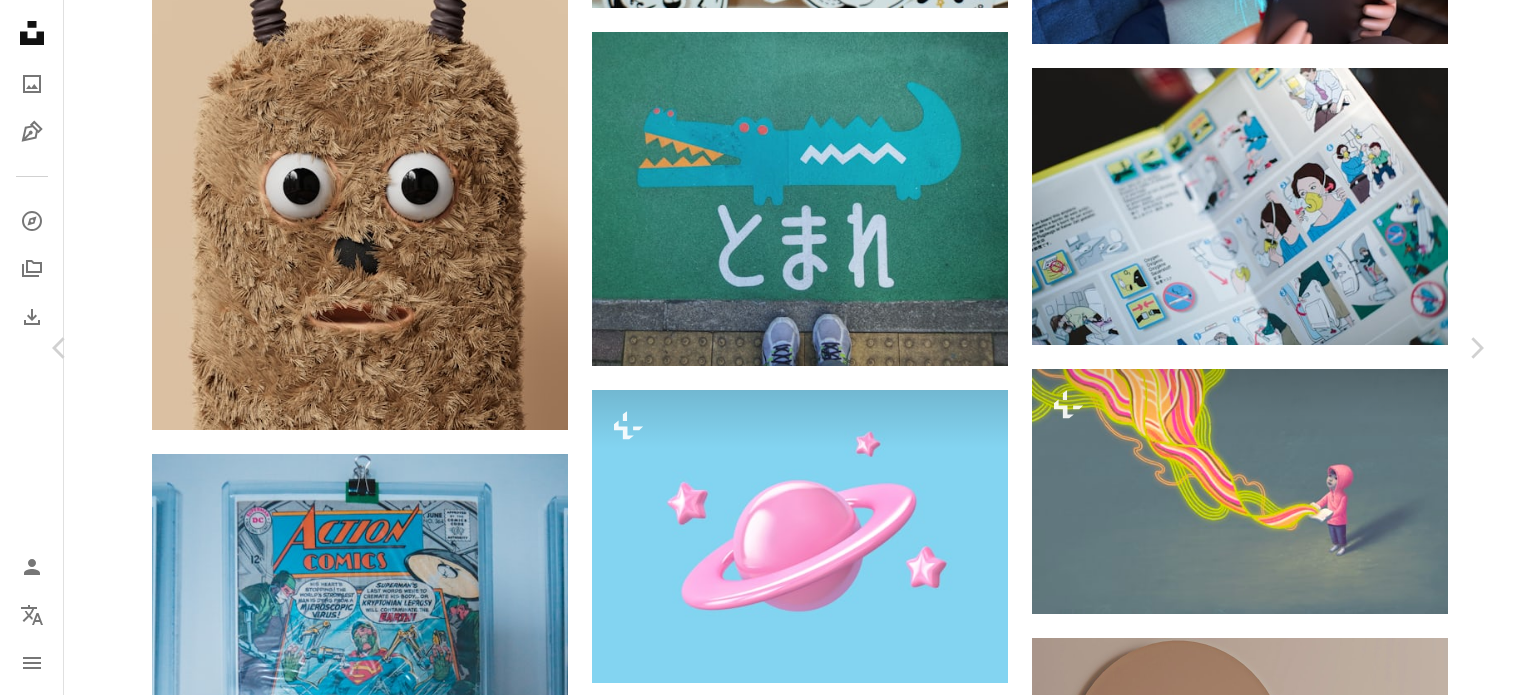 scroll, scrollTop: 2699, scrollLeft: 0, axis: vertical 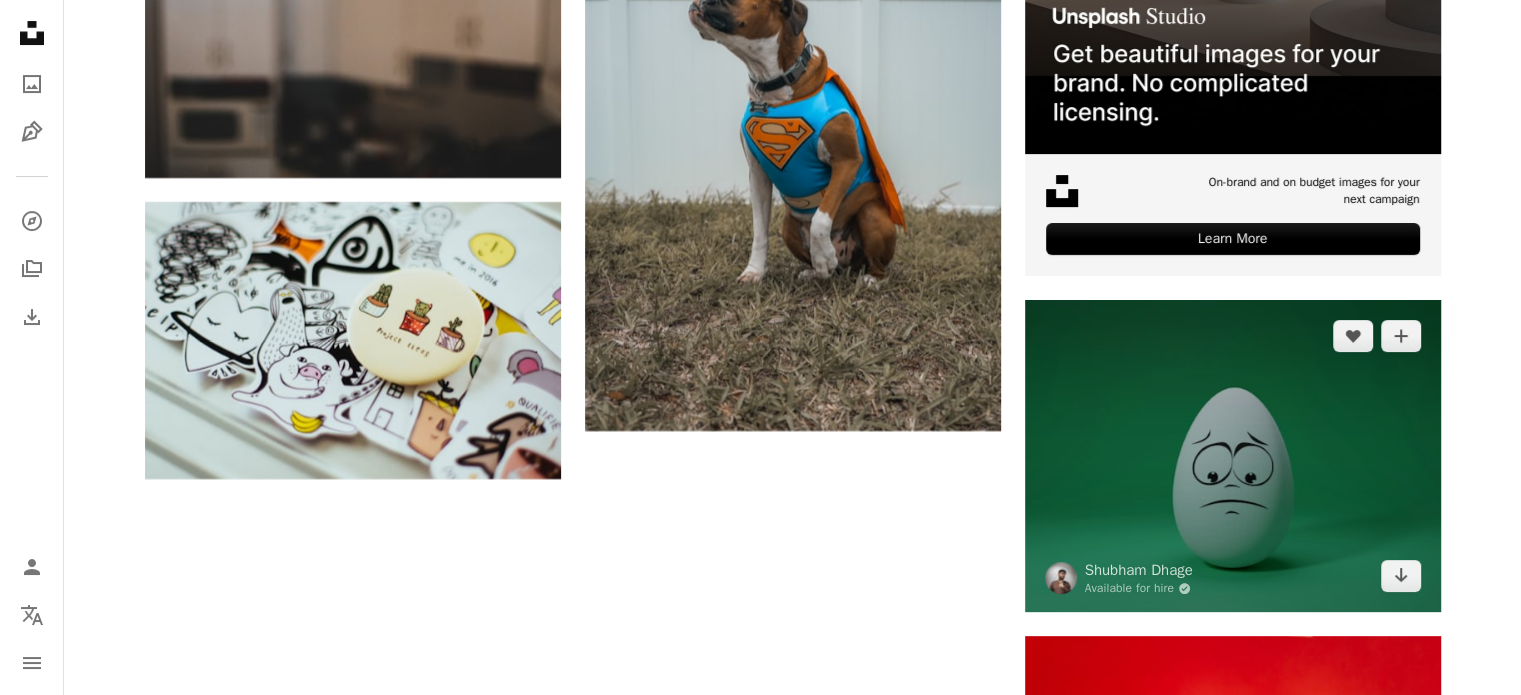 click at bounding box center [1233, 456] 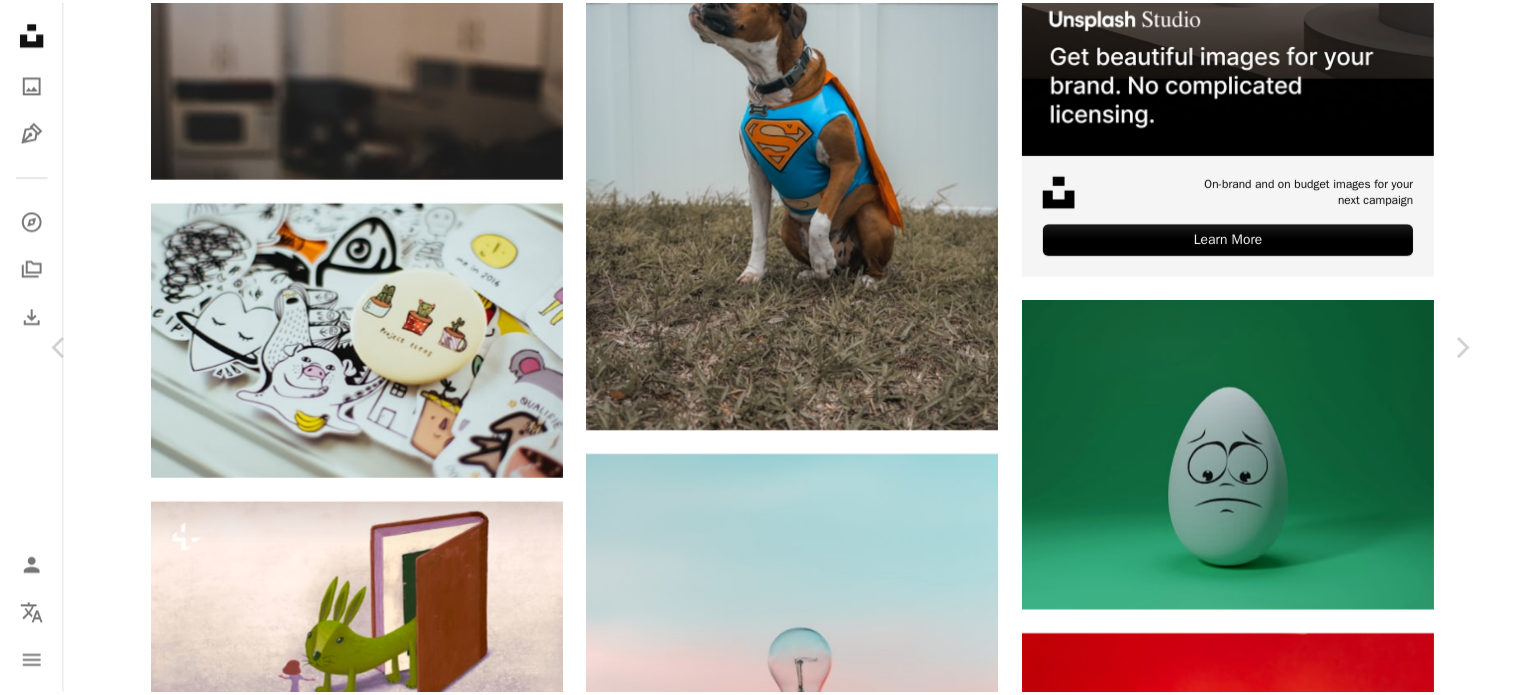 scroll, scrollTop: 10140, scrollLeft: 0, axis: vertical 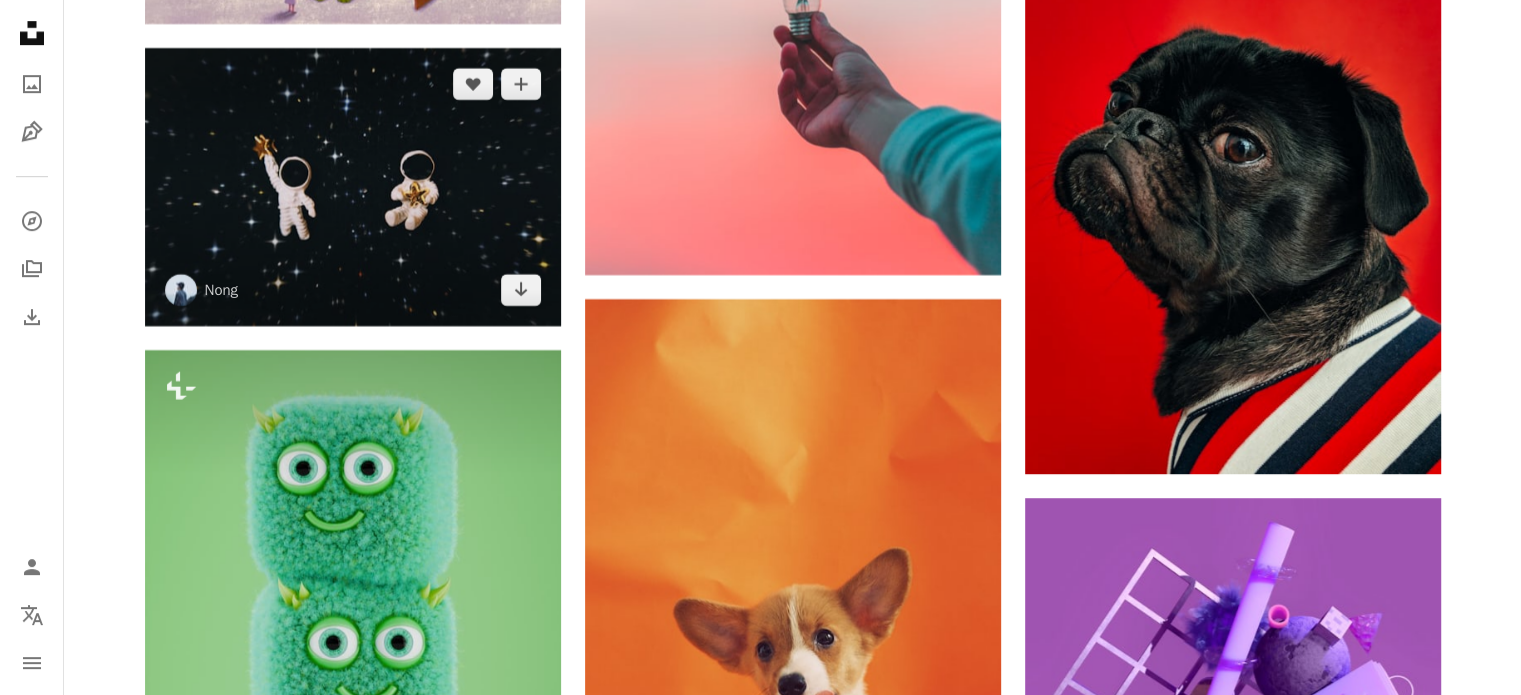 click at bounding box center (353, 186) 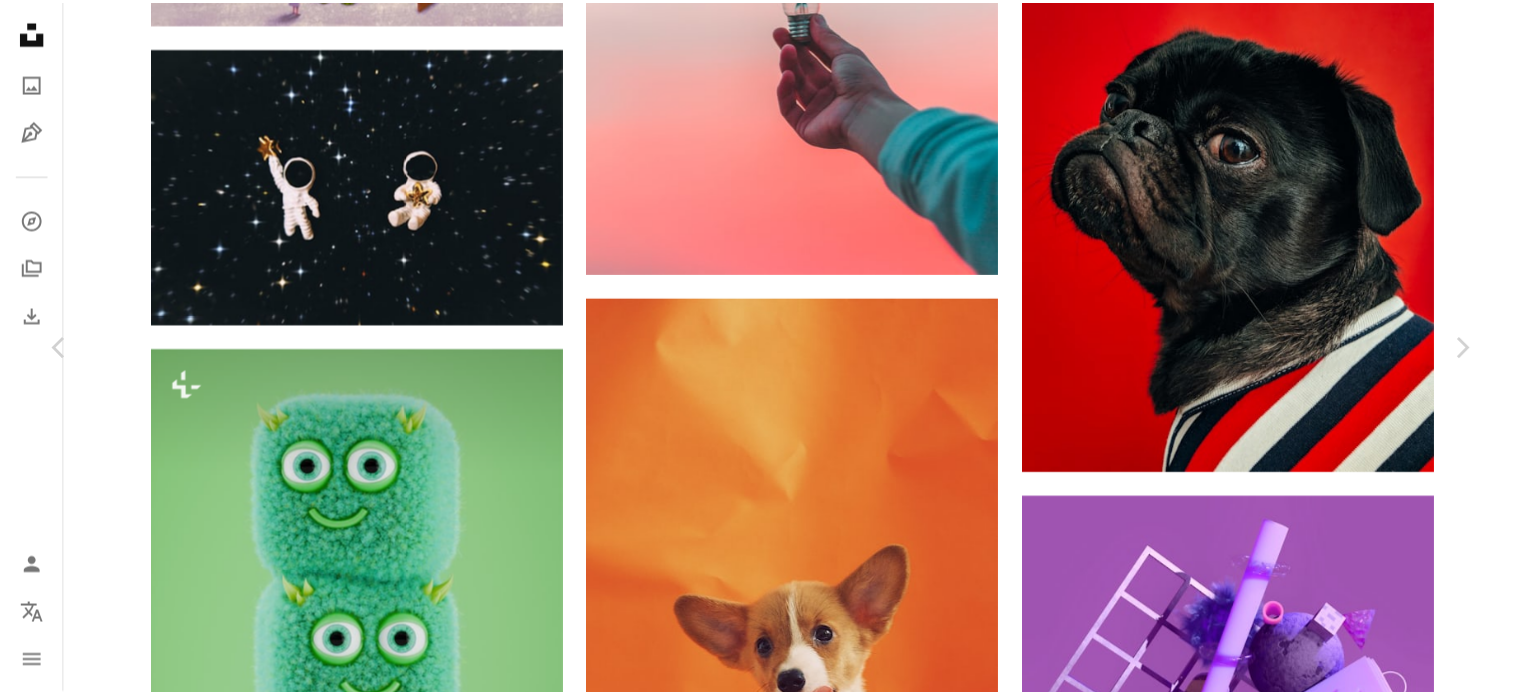 scroll, scrollTop: 1500, scrollLeft: 0, axis: vertical 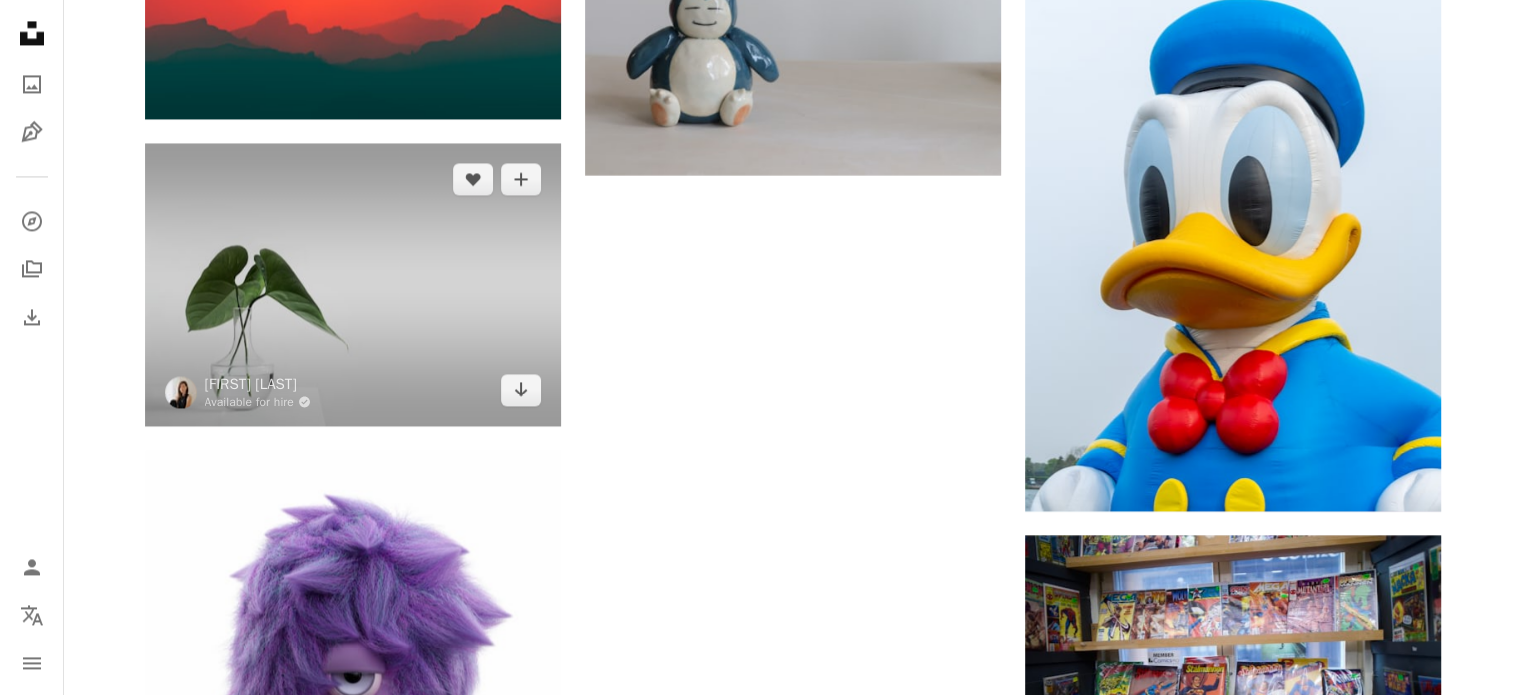 click at bounding box center [353, 284] 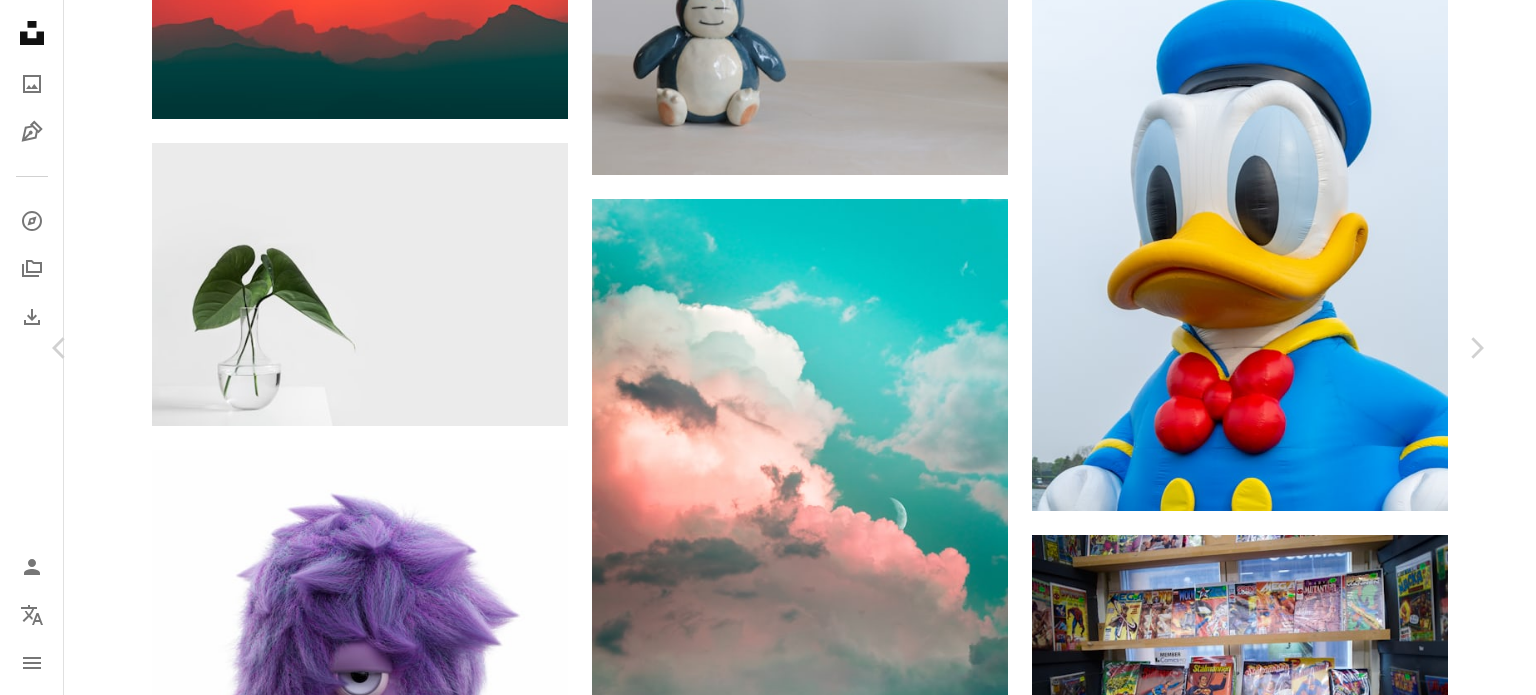 scroll, scrollTop: 2000, scrollLeft: 0, axis: vertical 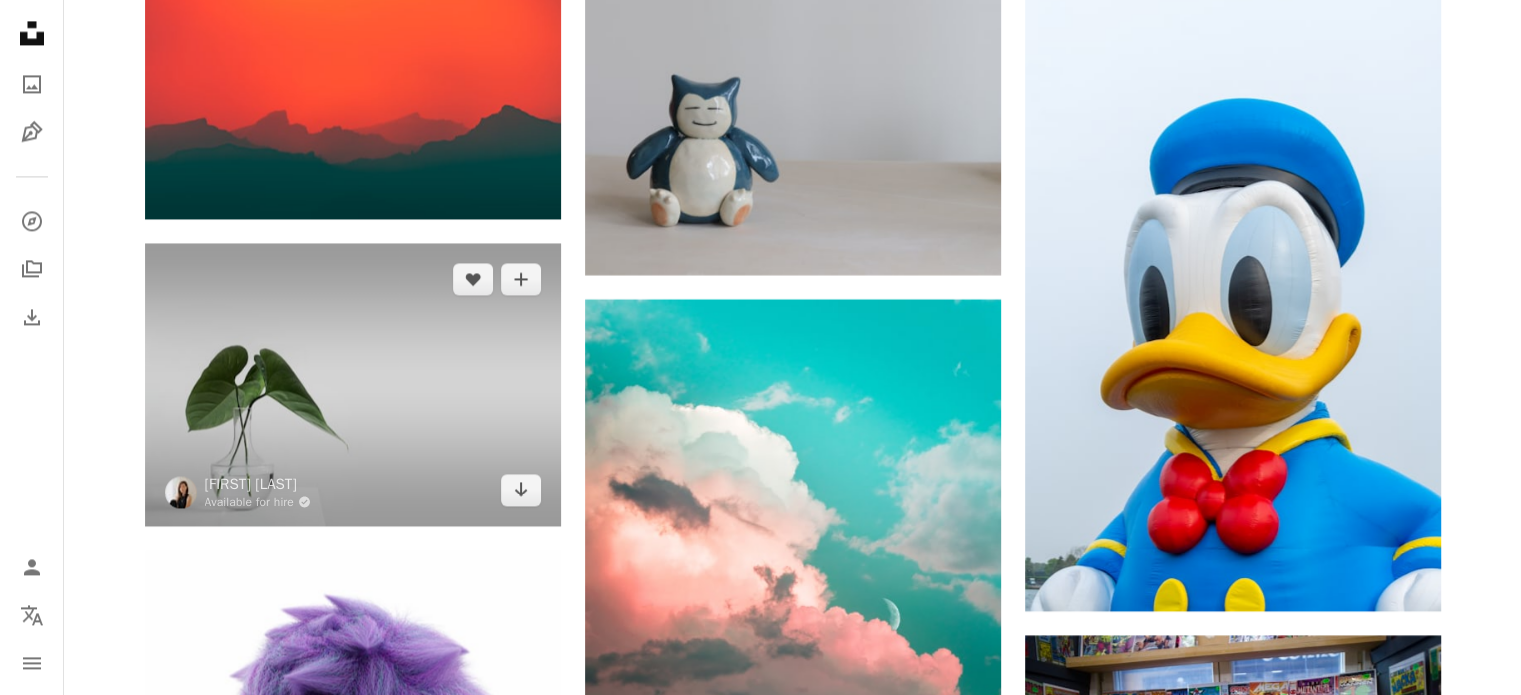 click at bounding box center [353, 384] 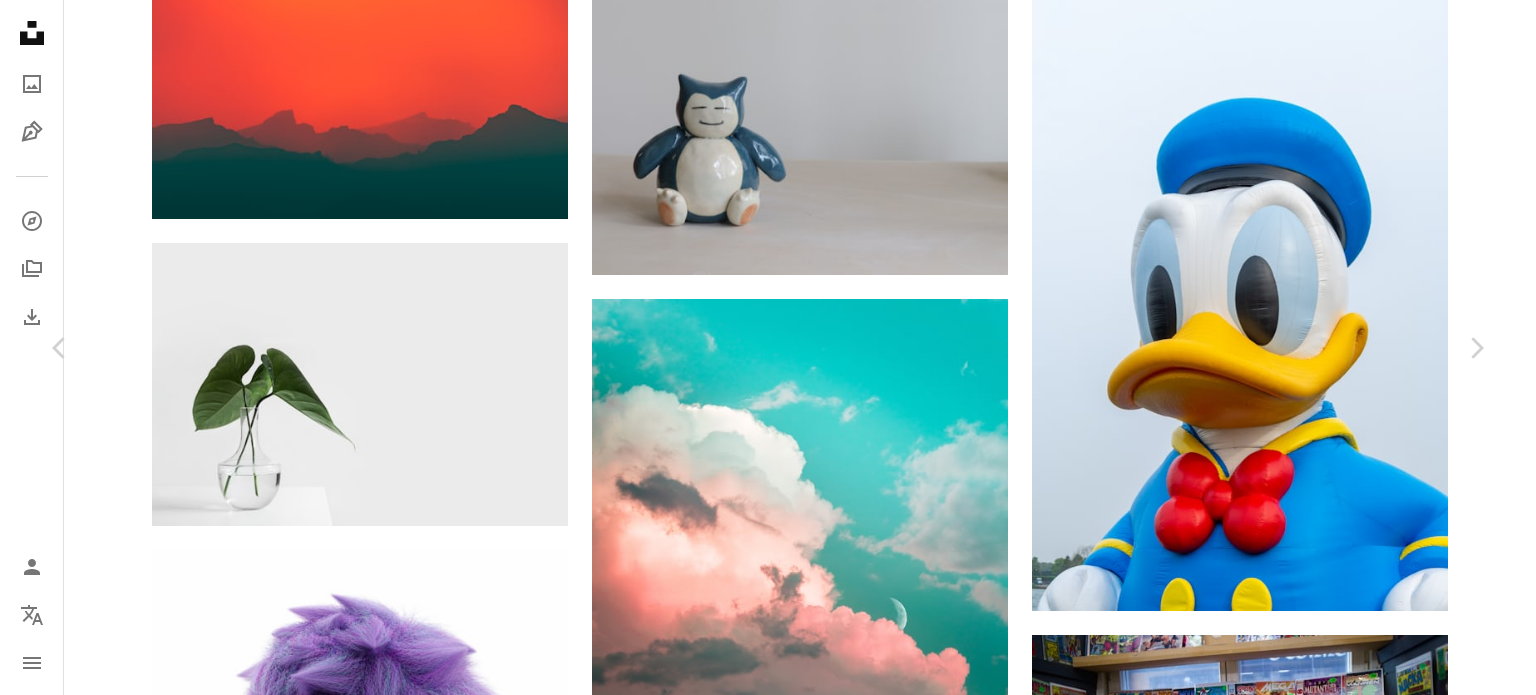 scroll, scrollTop: 2700, scrollLeft: 0, axis: vertical 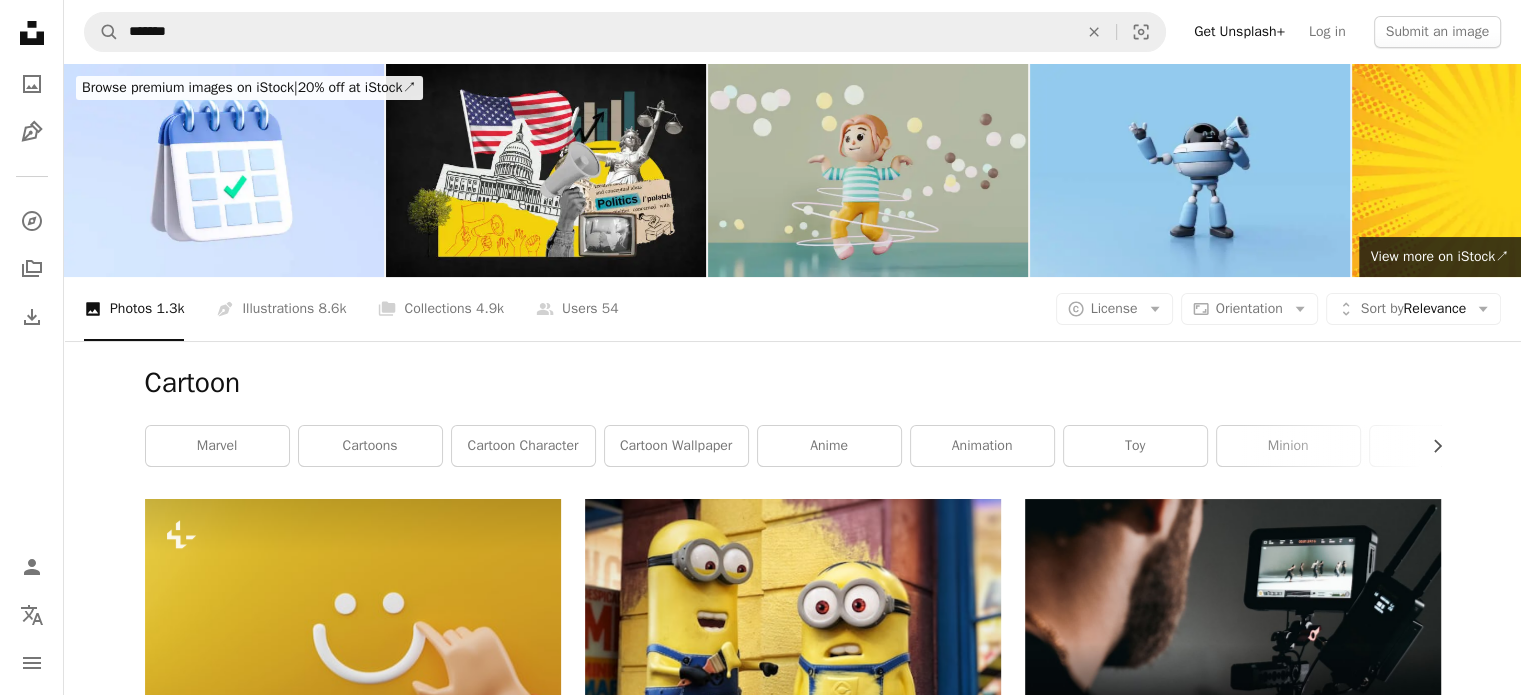 click at bounding box center [868, 170] 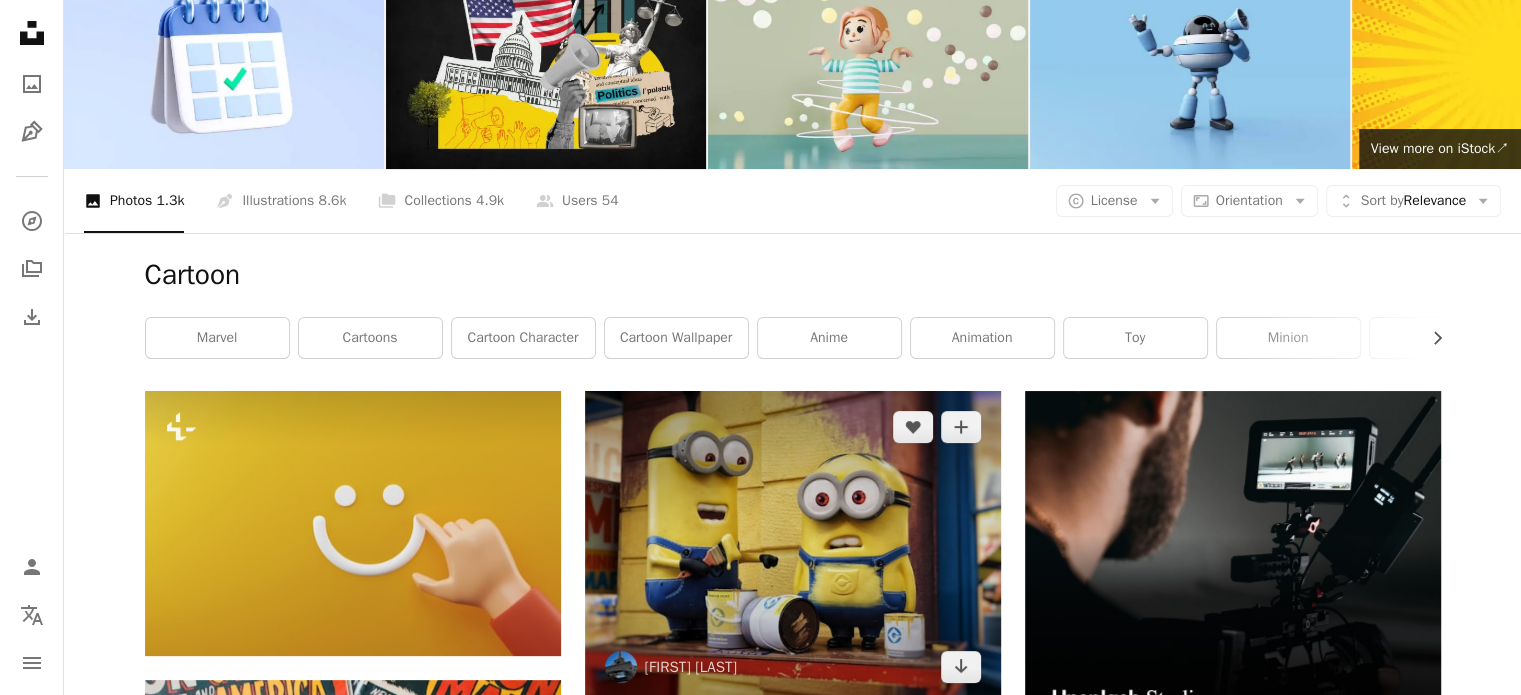 scroll, scrollTop: 0, scrollLeft: 0, axis: both 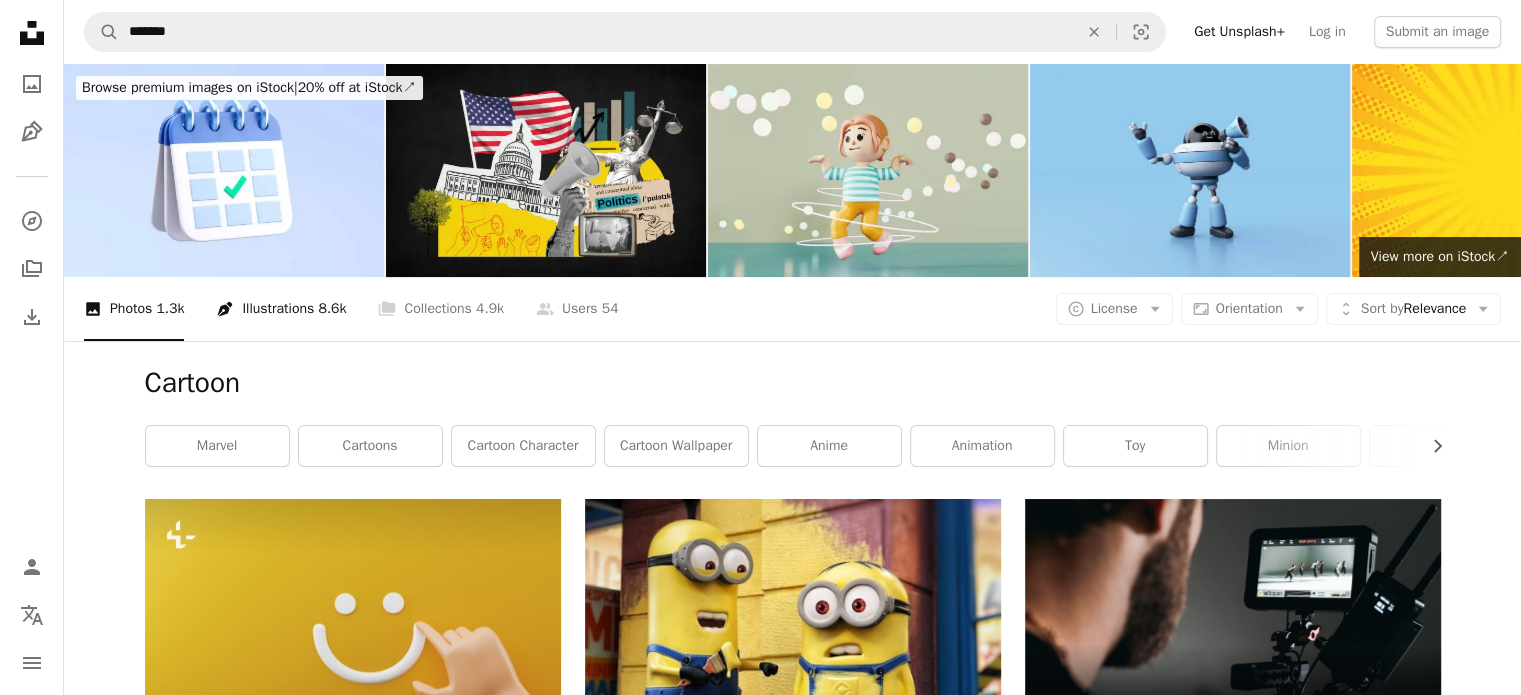click on "Pen Tool Illustrations   8.6k" at bounding box center [281, 309] 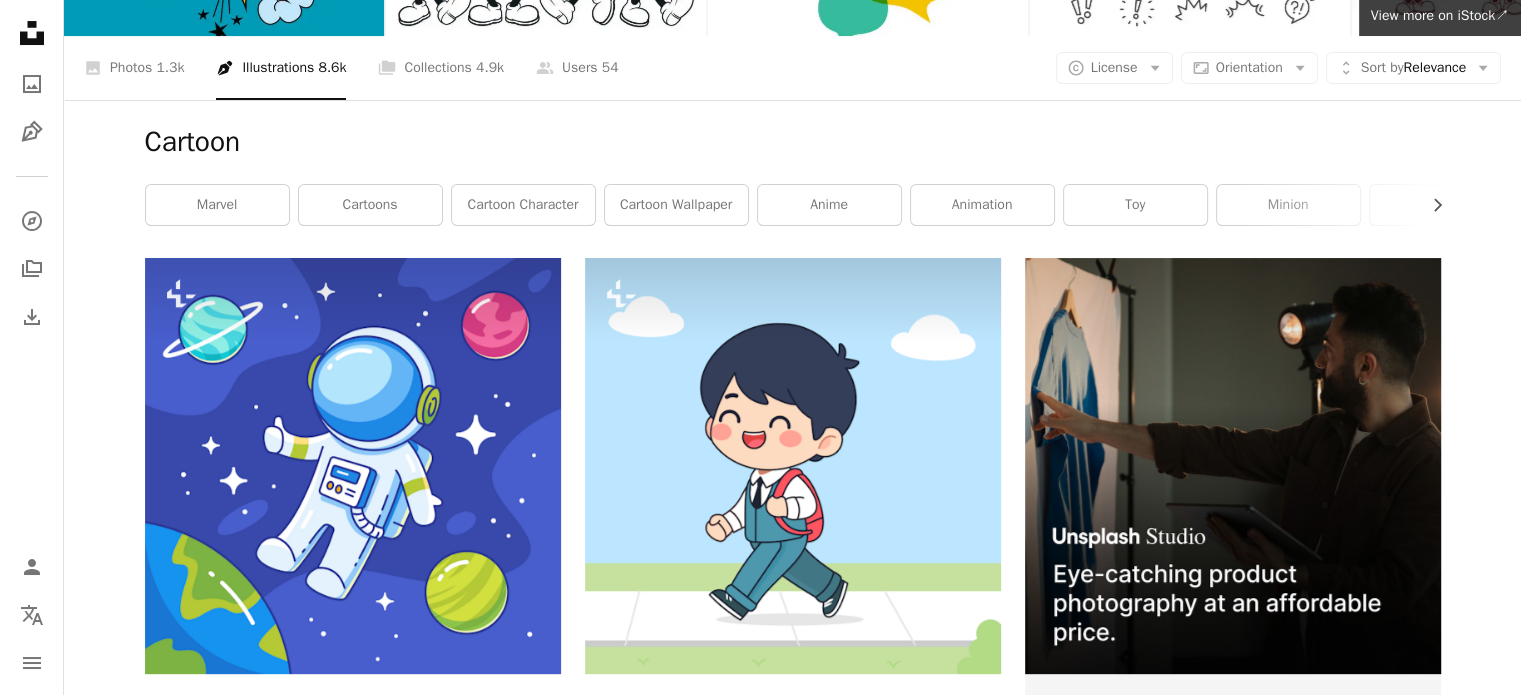 scroll, scrollTop: 0, scrollLeft: 0, axis: both 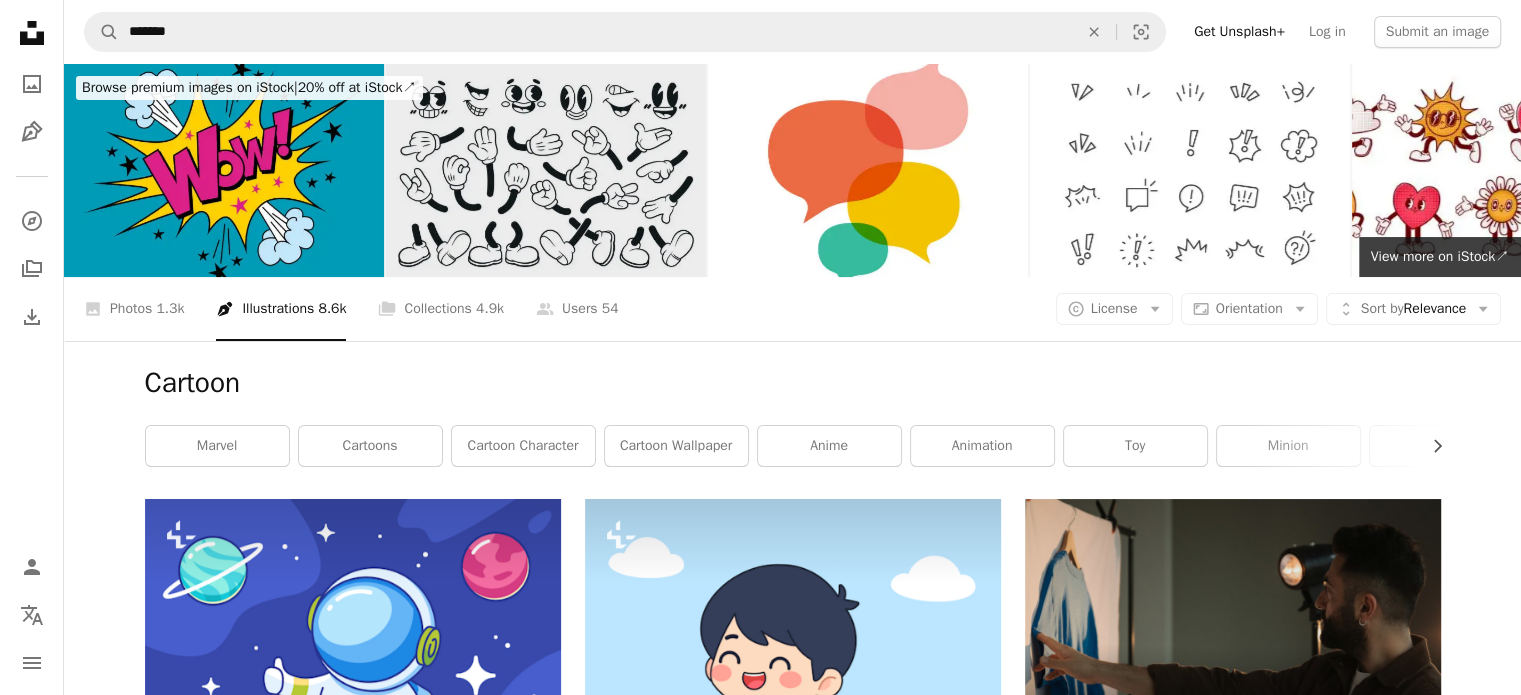 click at bounding box center (546, 170) 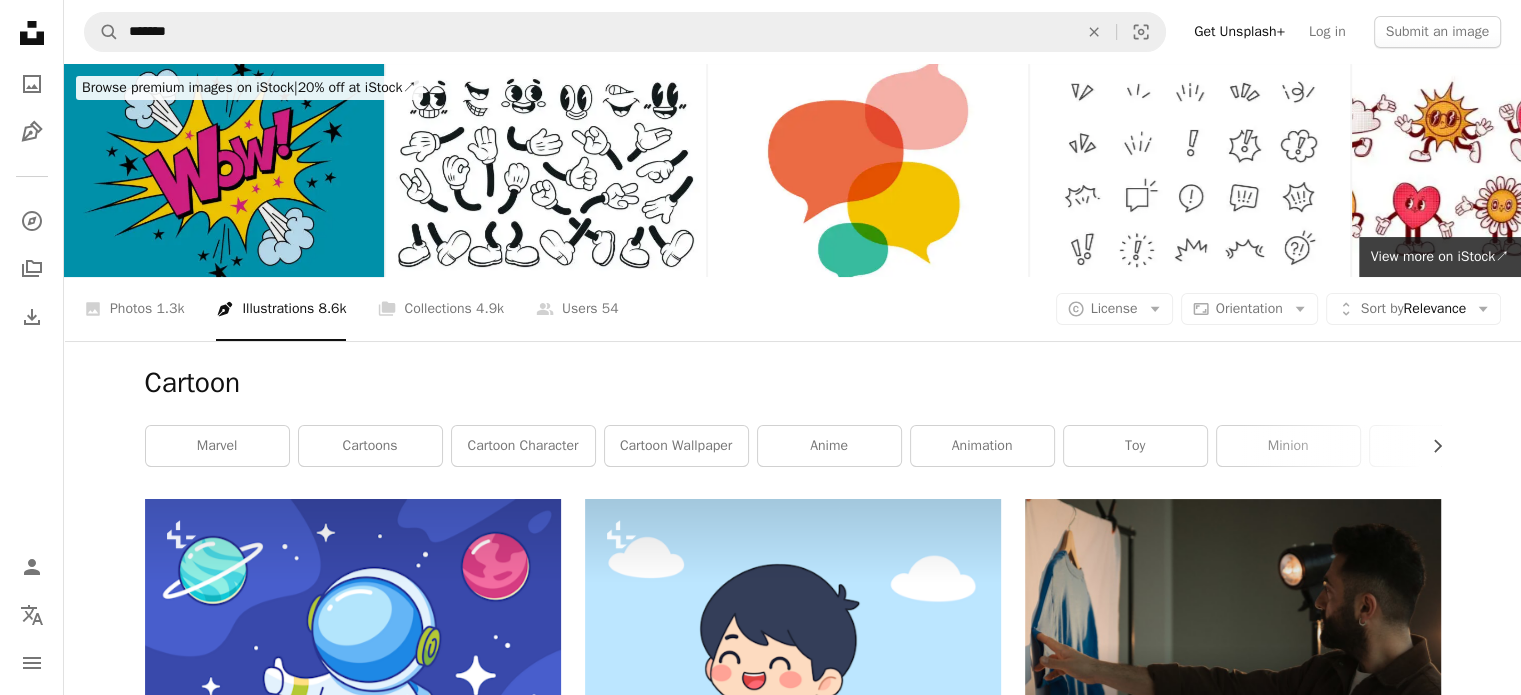 click at bounding box center [224, 170] 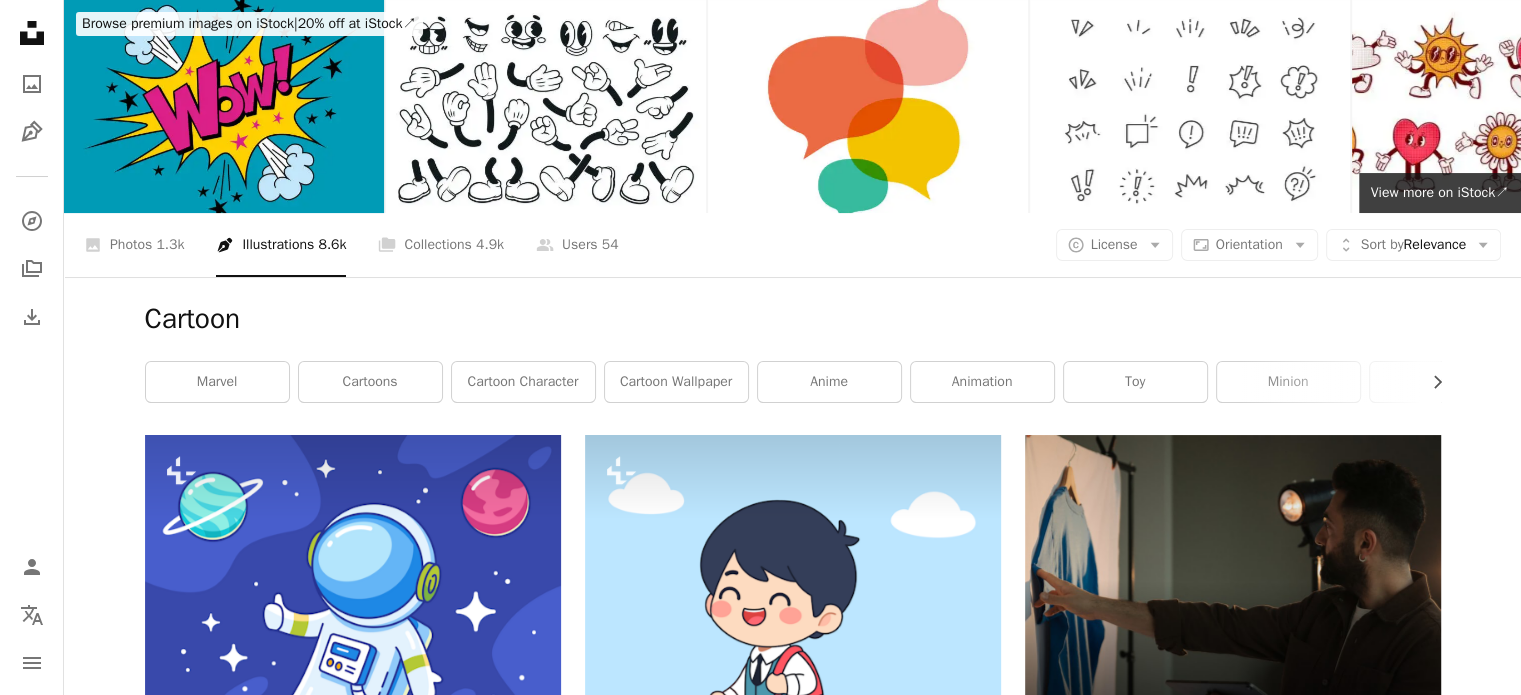scroll, scrollTop: 100, scrollLeft: 0, axis: vertical 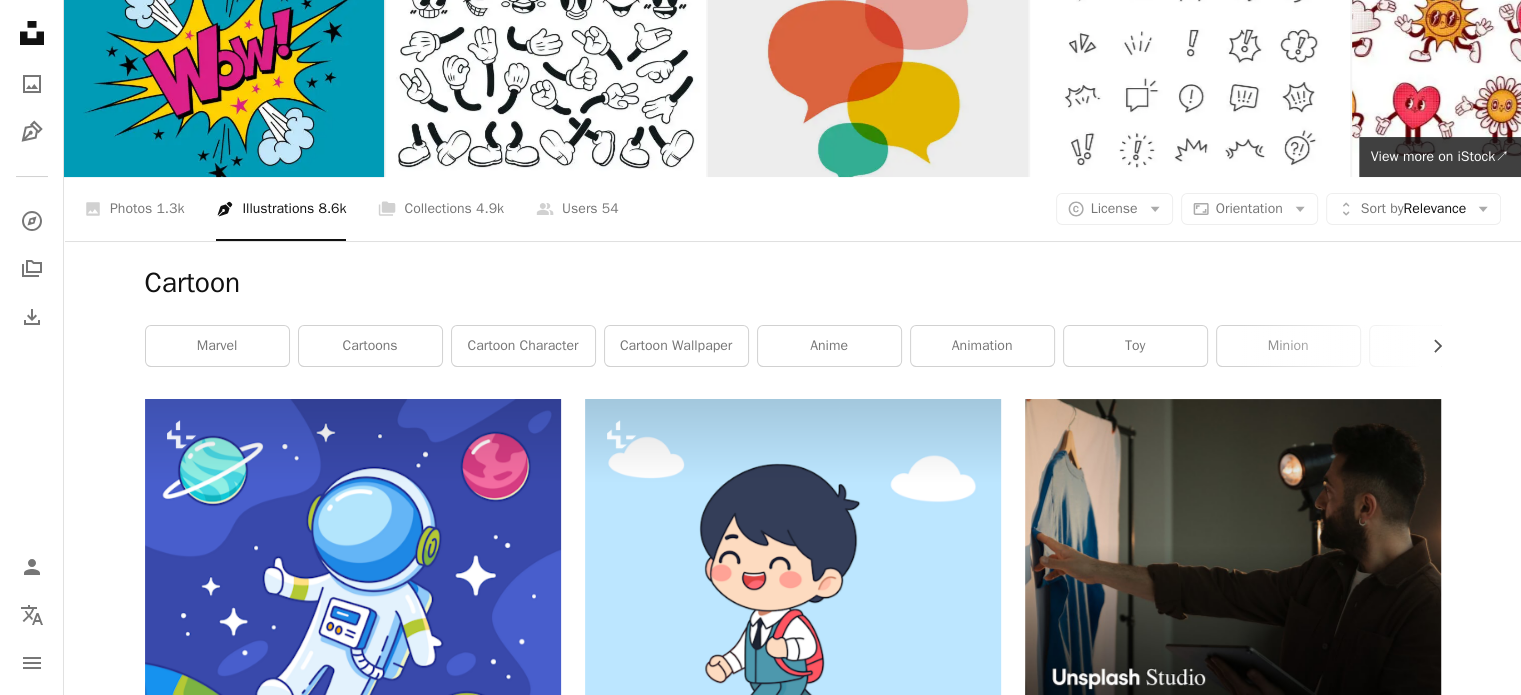 click at bounding box center [868, 70] 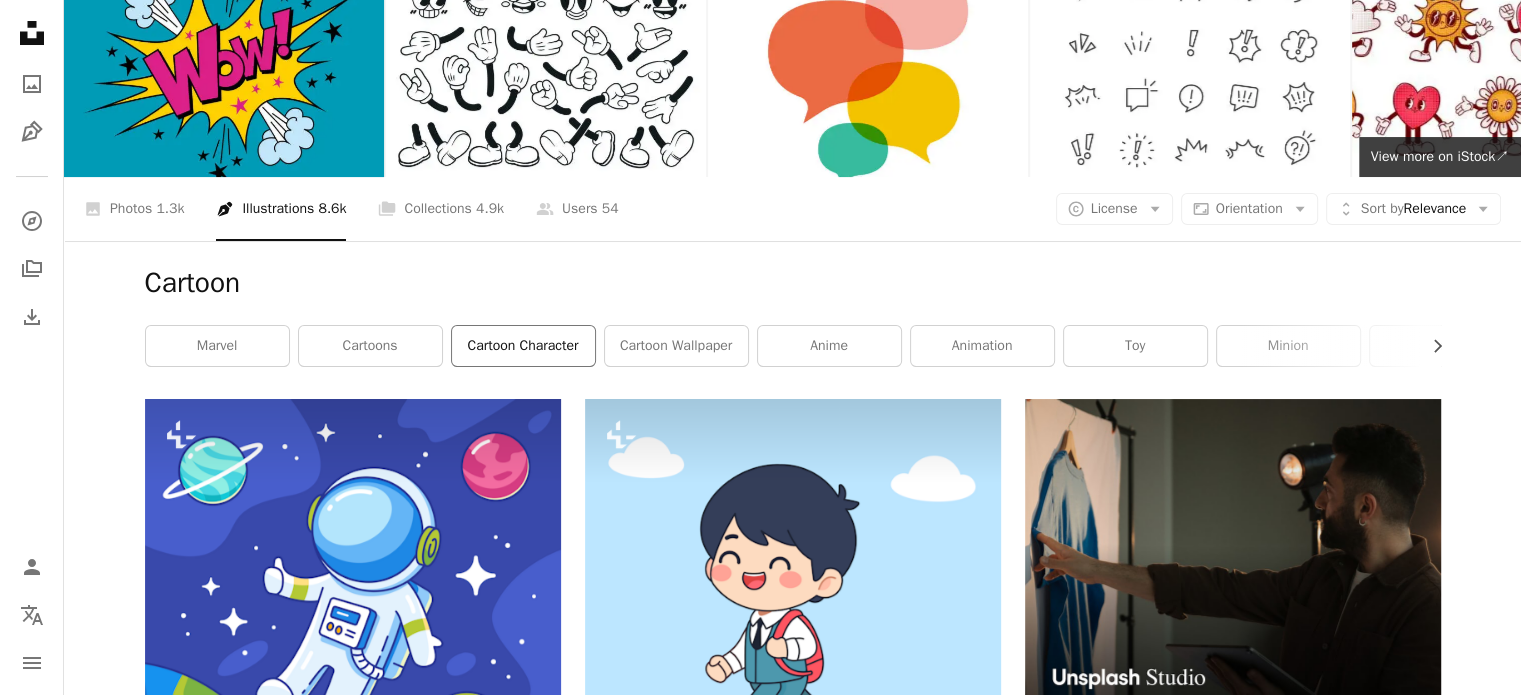 click on "cartoon character" at bounding box center [523, 346] 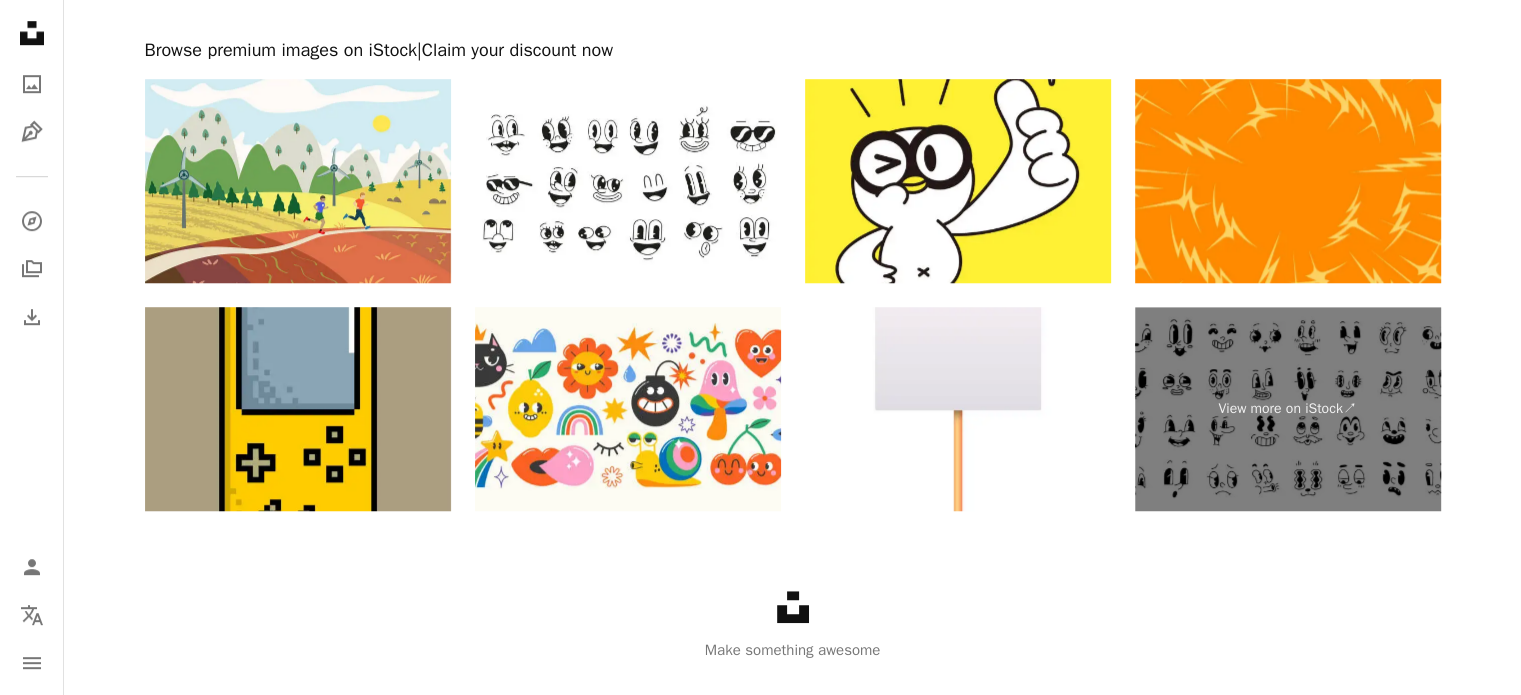 scroll, scrollTop: 1408, scrollLeft: 0, axis: vertical 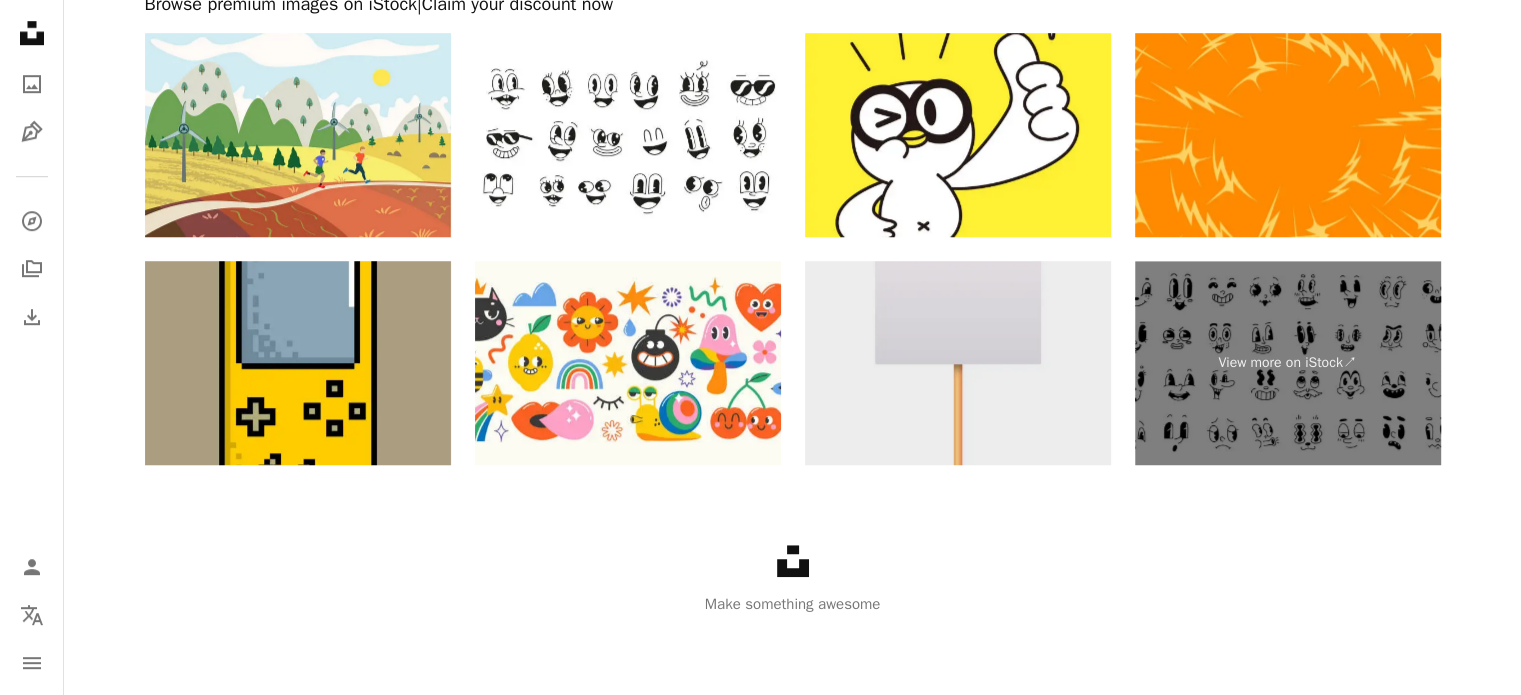 click at bounding box center [958, 363] 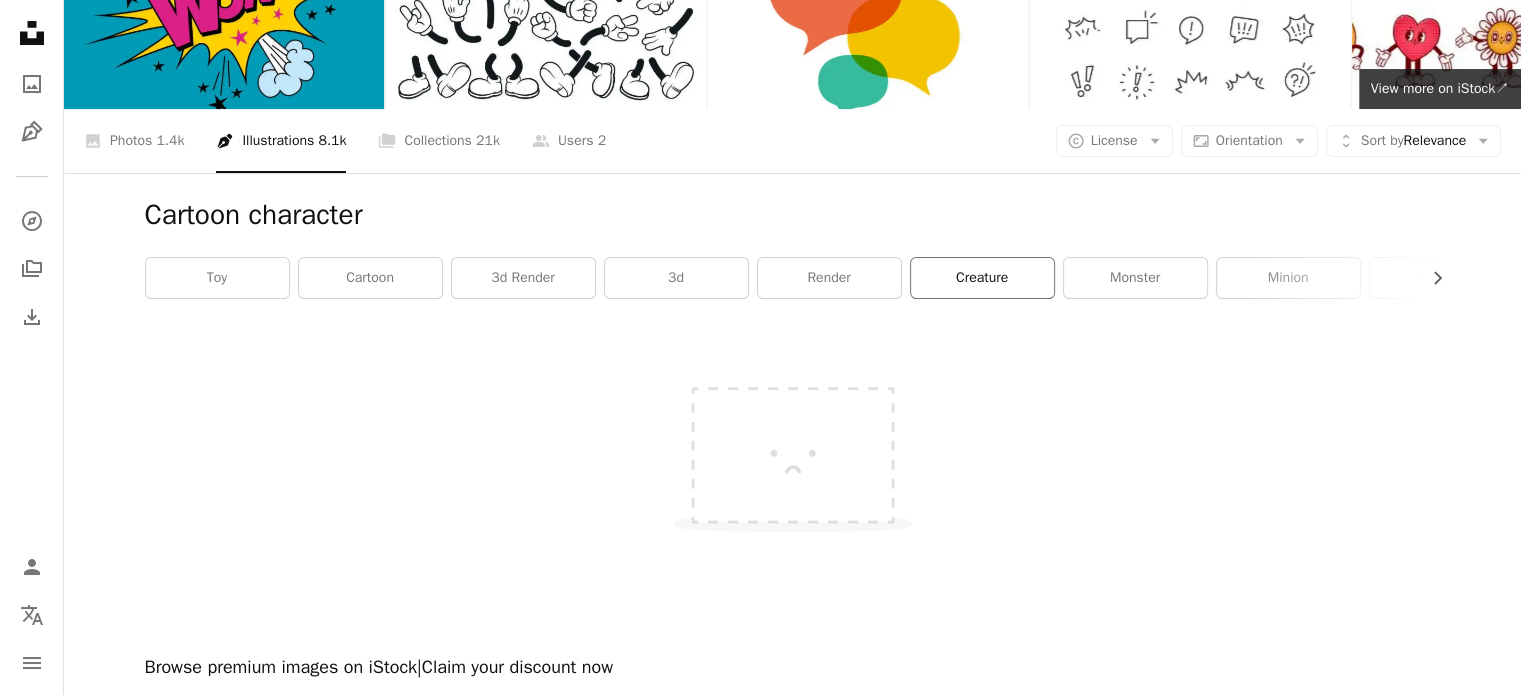scroll, scrollTop: 0, scrollLeft: 0, axis: both 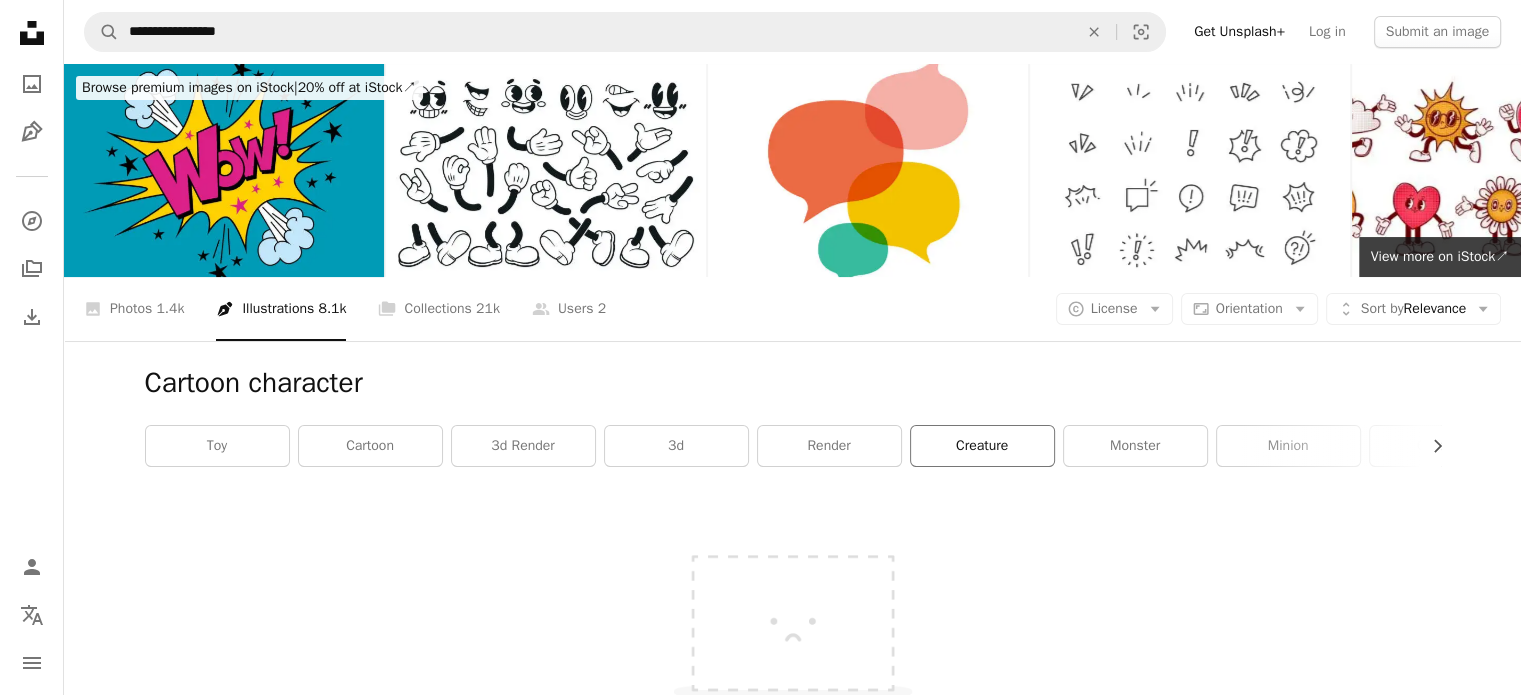 click on "creature" at bounding box center (982, 446) 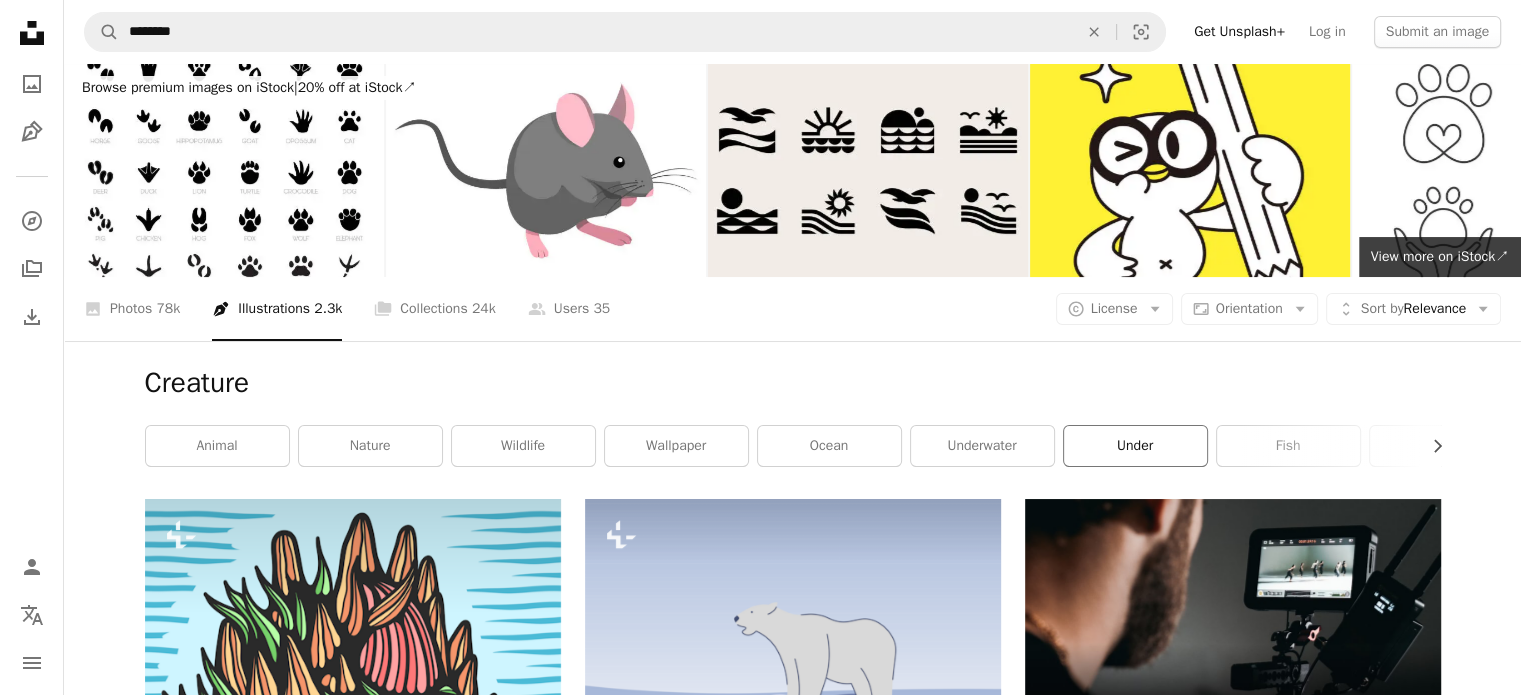 click on "under" at bounding box center [1135, 446] 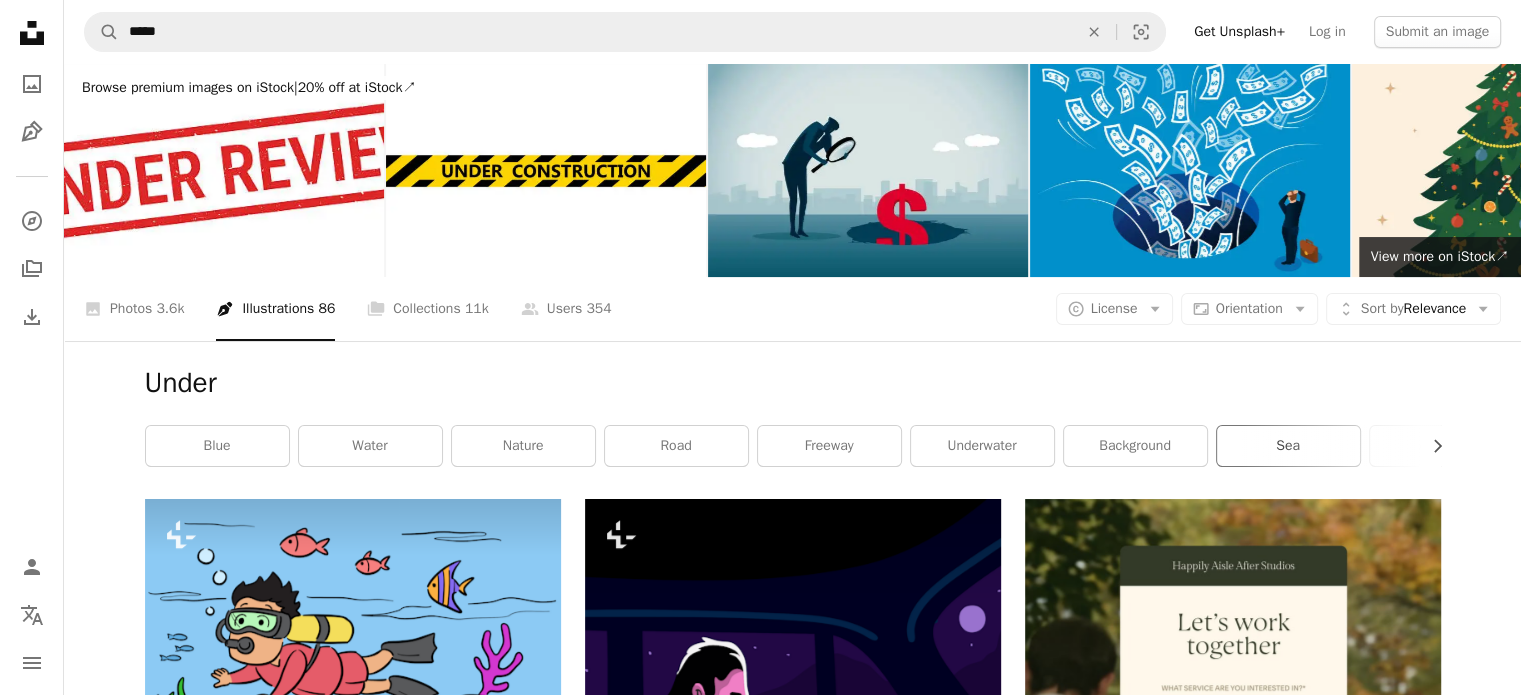click on "sea" at bounding box center (1288, 446) 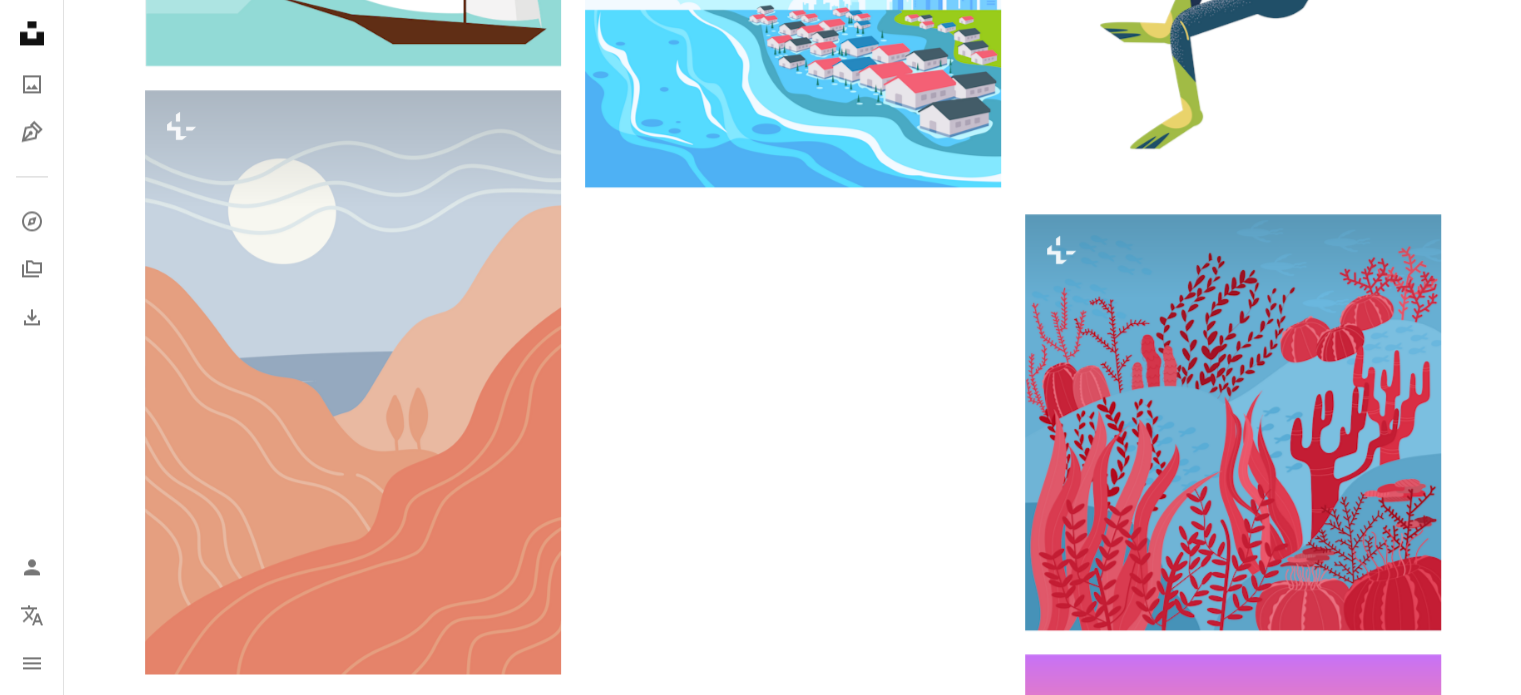scroll, scrollTop: 3200, scrollLeft: 0, axis: vertical 